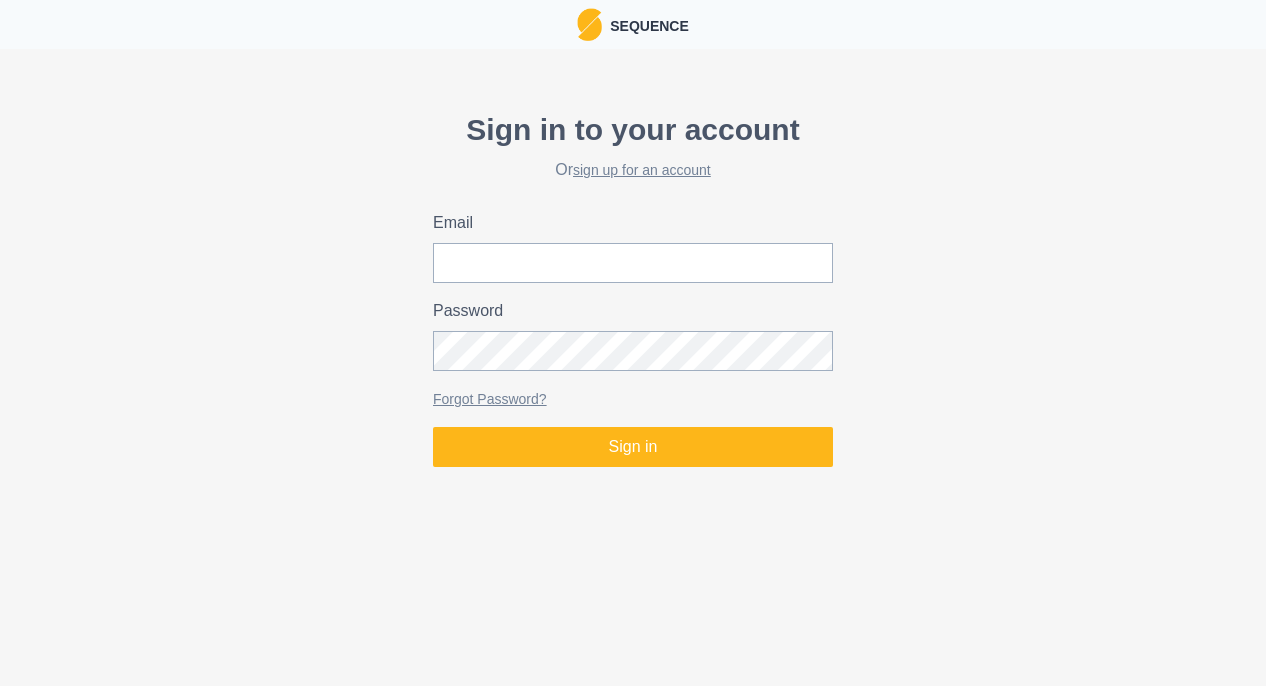 scroll, scrollTop: 0, scrollLeft: 0, axis: both 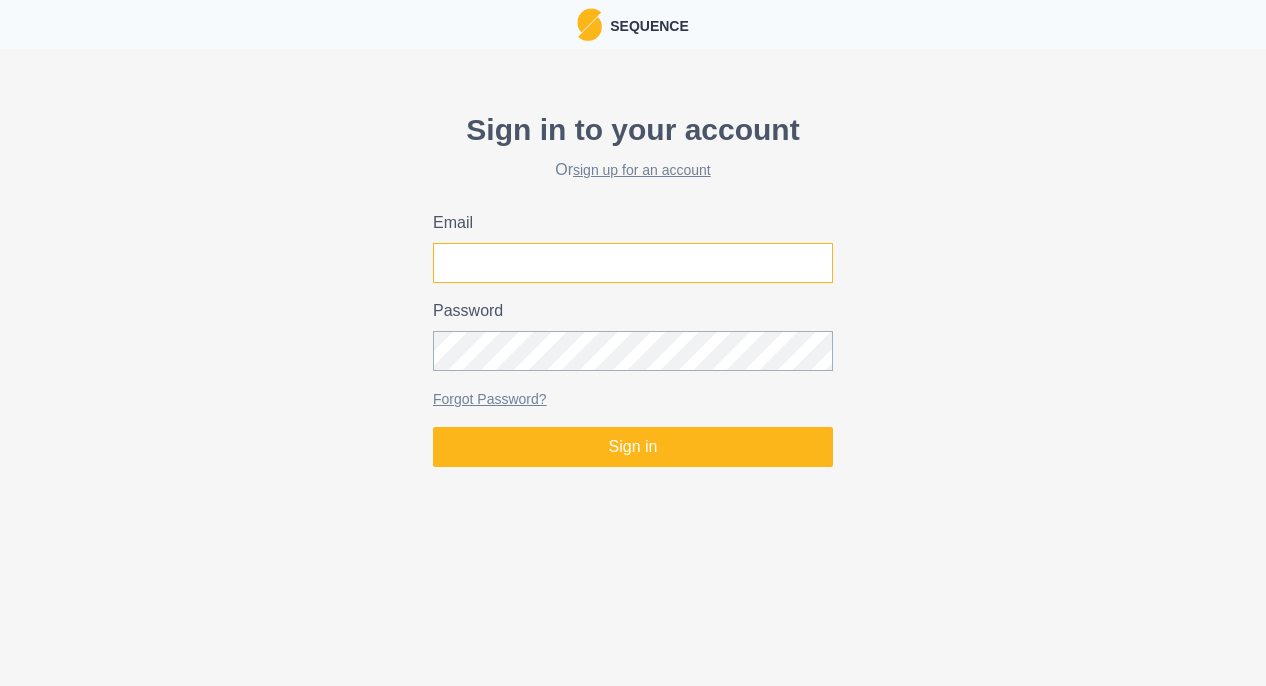 click on "Email" at bounding box center [633, 263] 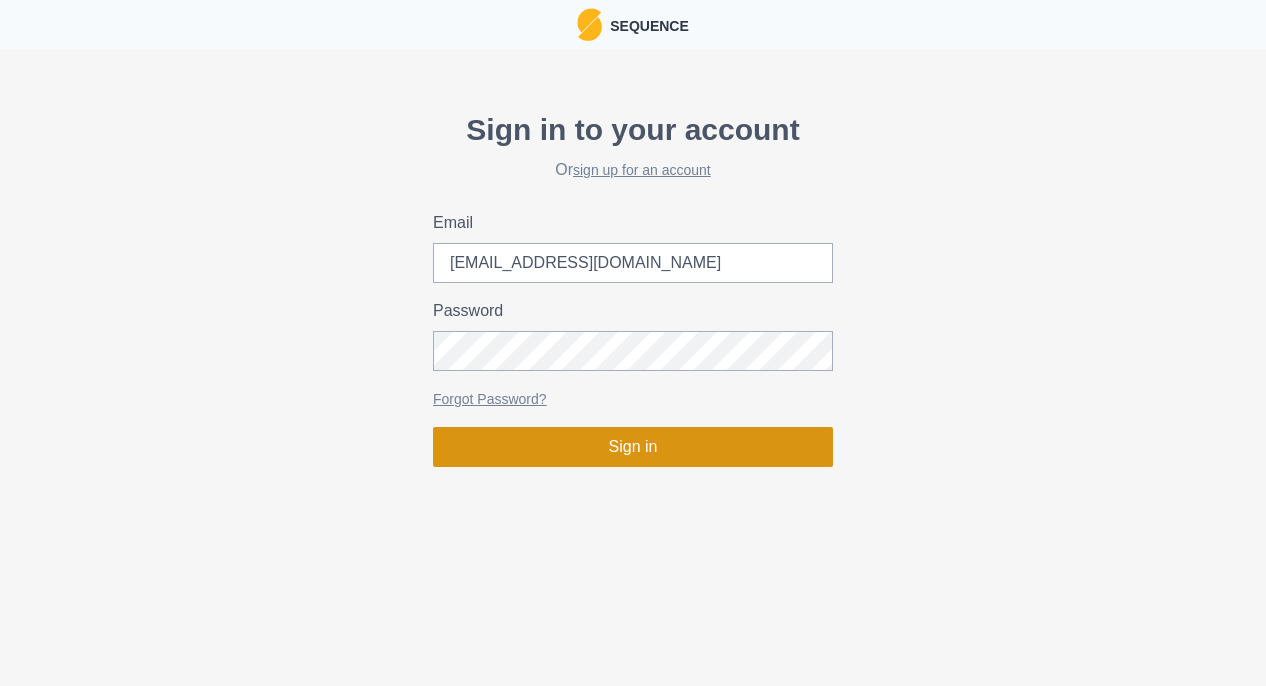 click on "Sign in" at bounding box center (633, 447) 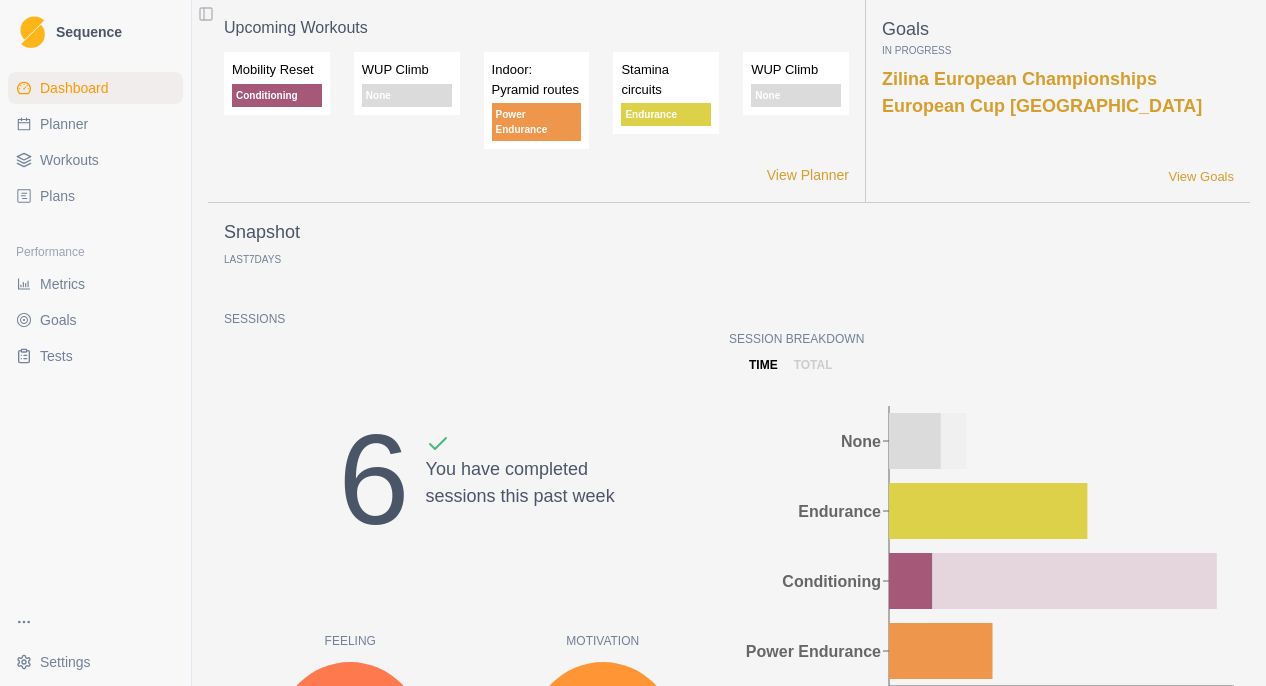 click on "Dashboard Planner Workouts Plans Performance Metrics Goals Tests" at bounding box center [95, 331] 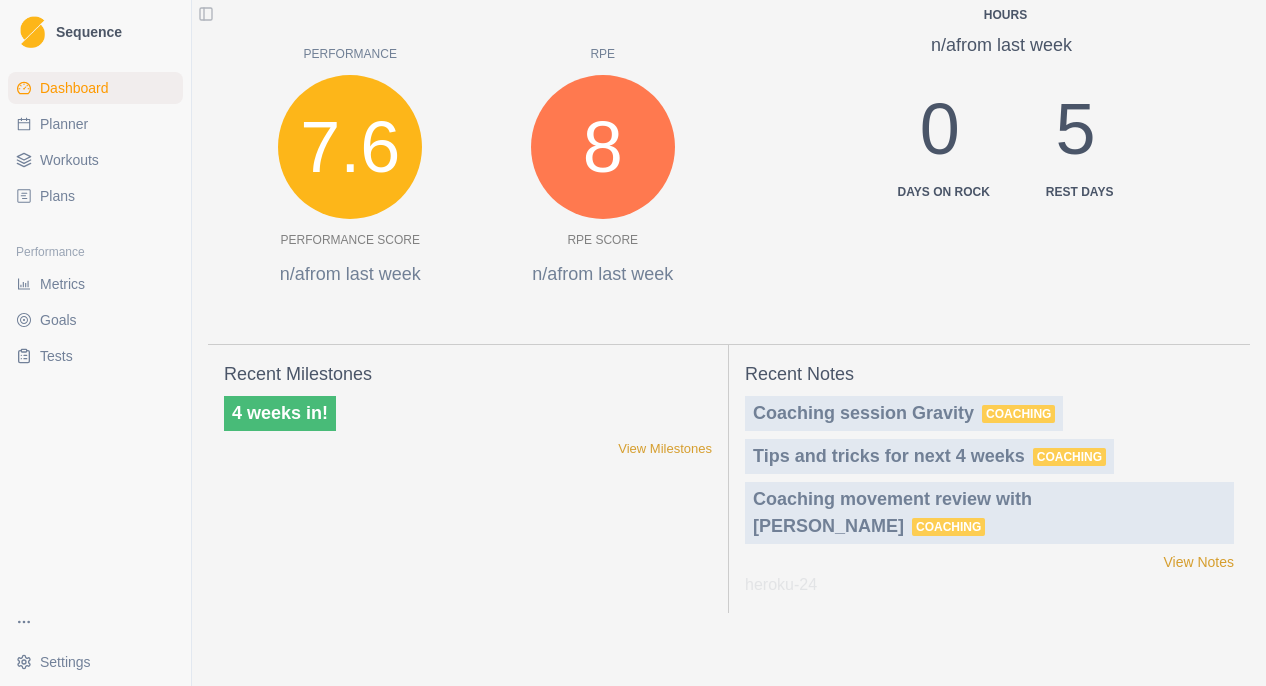 scroll, scrollTop: 869, scrollLeft: 0, axis: vertical 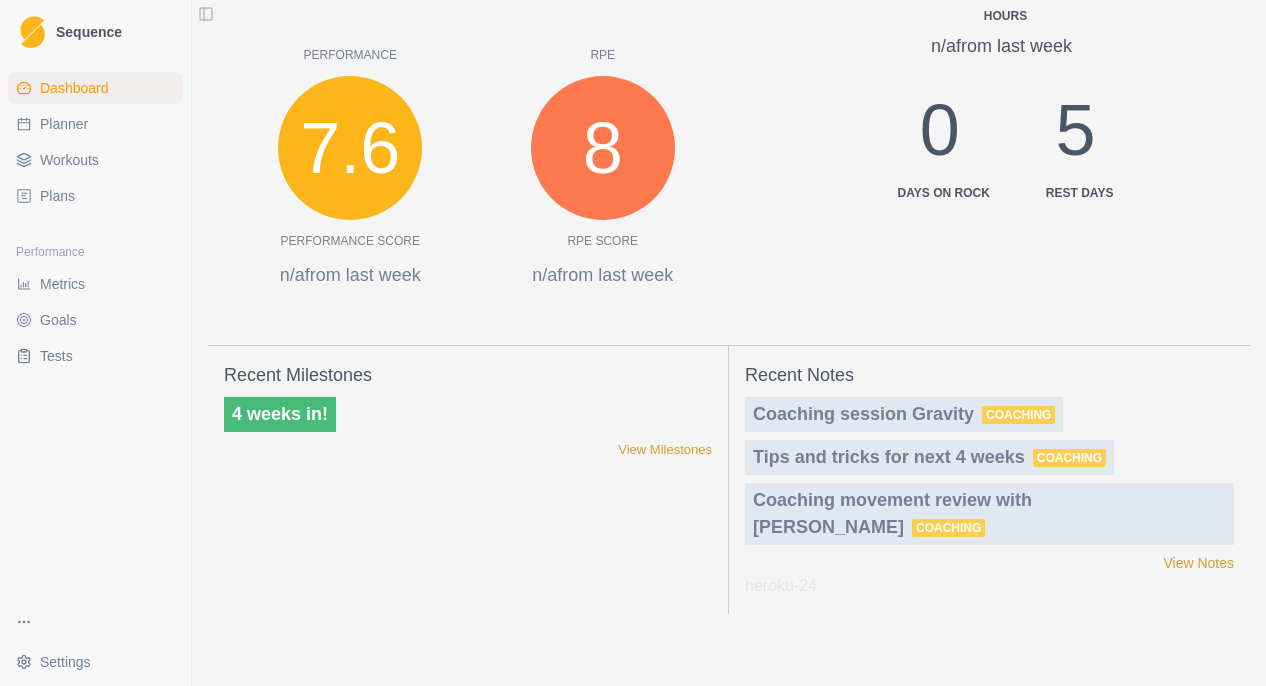 click on "Recent Milestones 4 weeks in!  View Milestones" at bounding box center (468, 411) 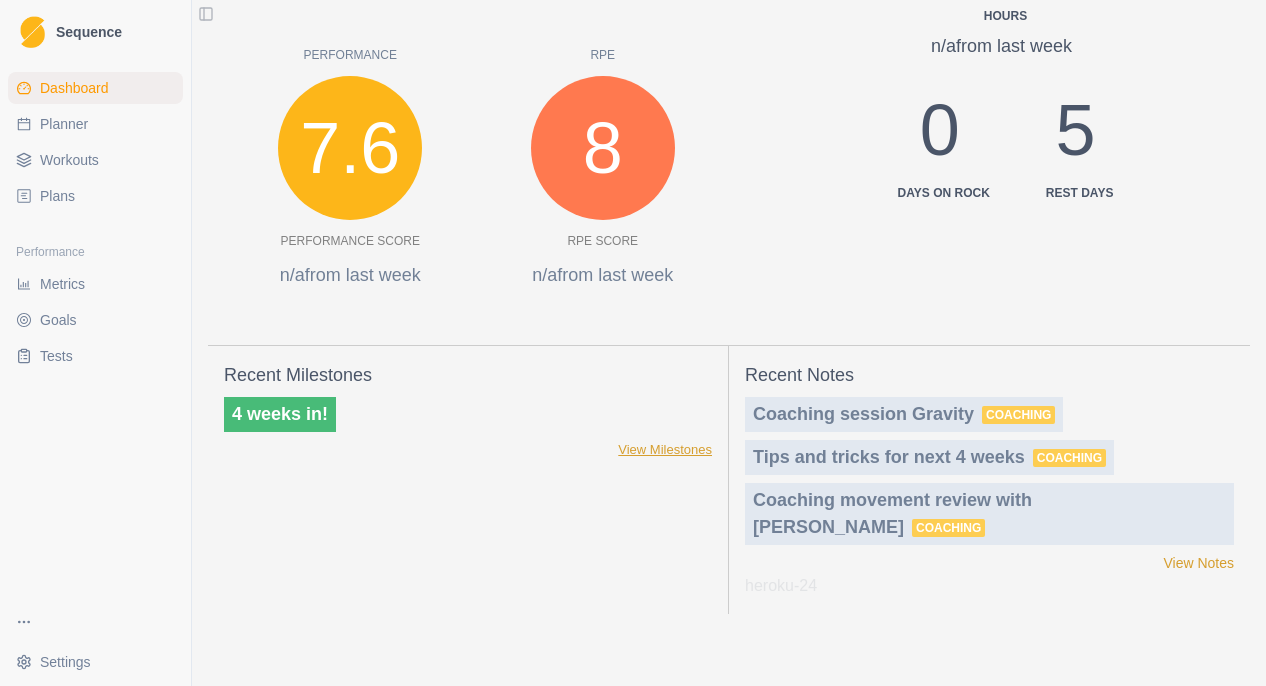 click on "View Milestones" at bounding box center (665, 450) 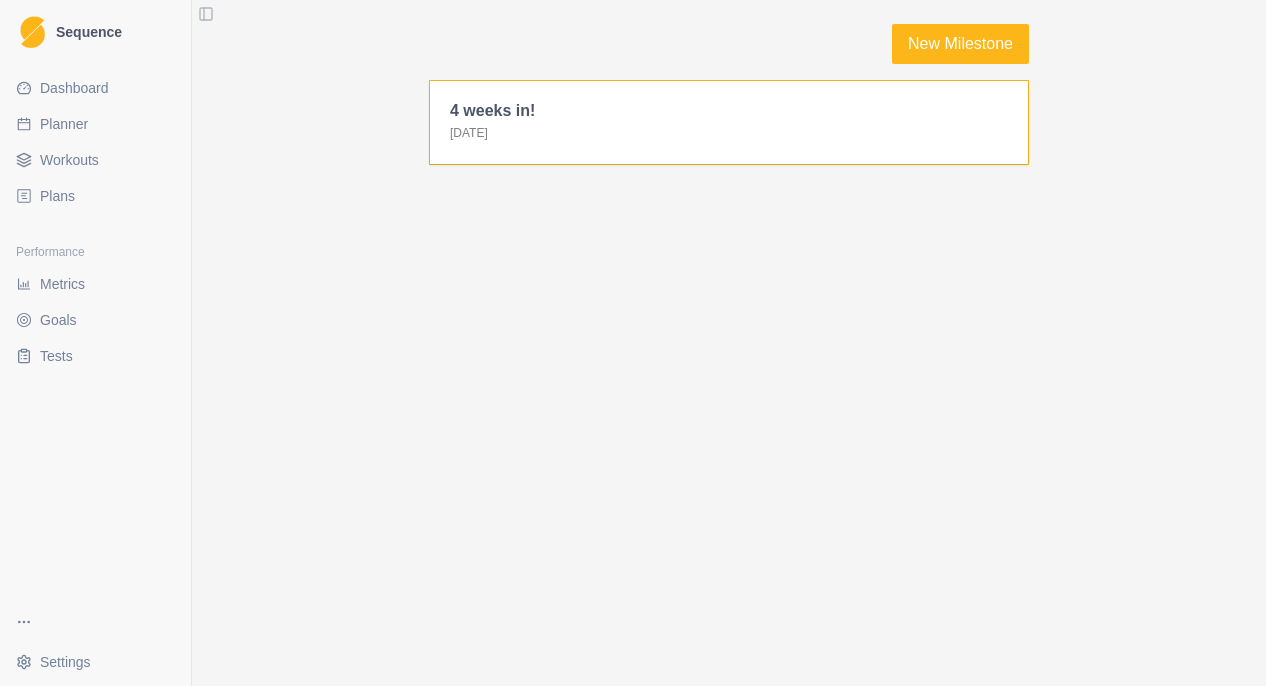click on "4 weeks in!" at bounding box center [729, 110] 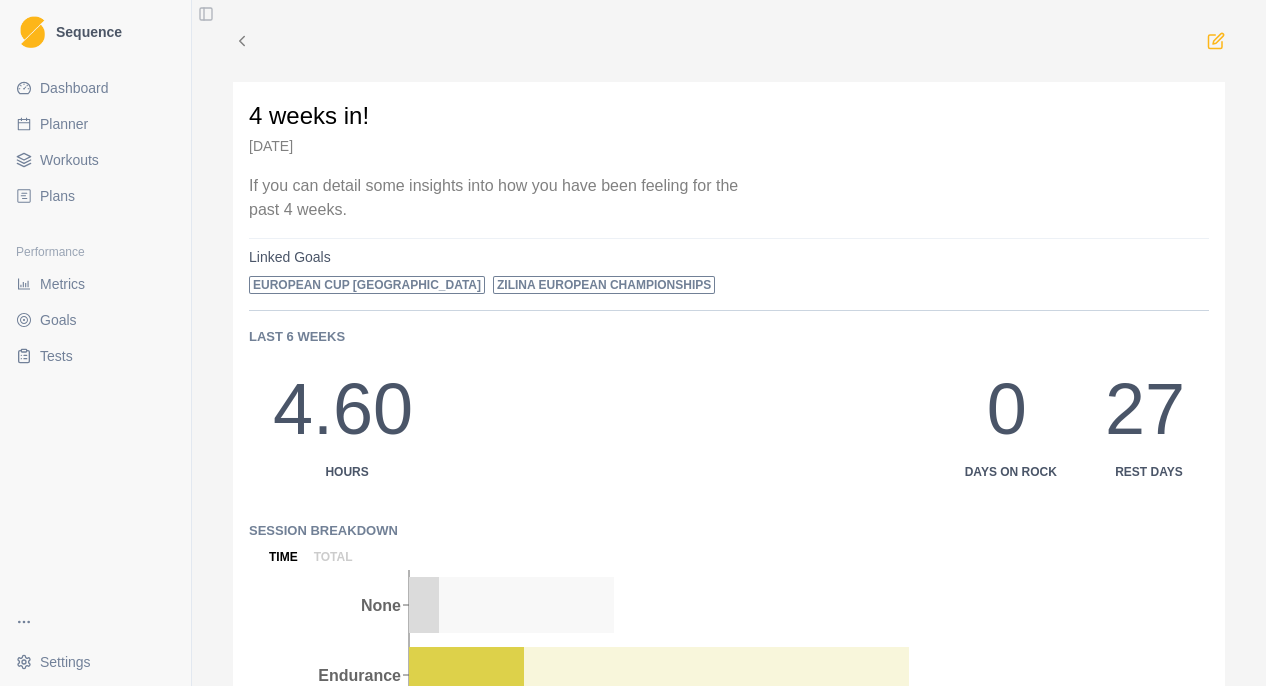 click 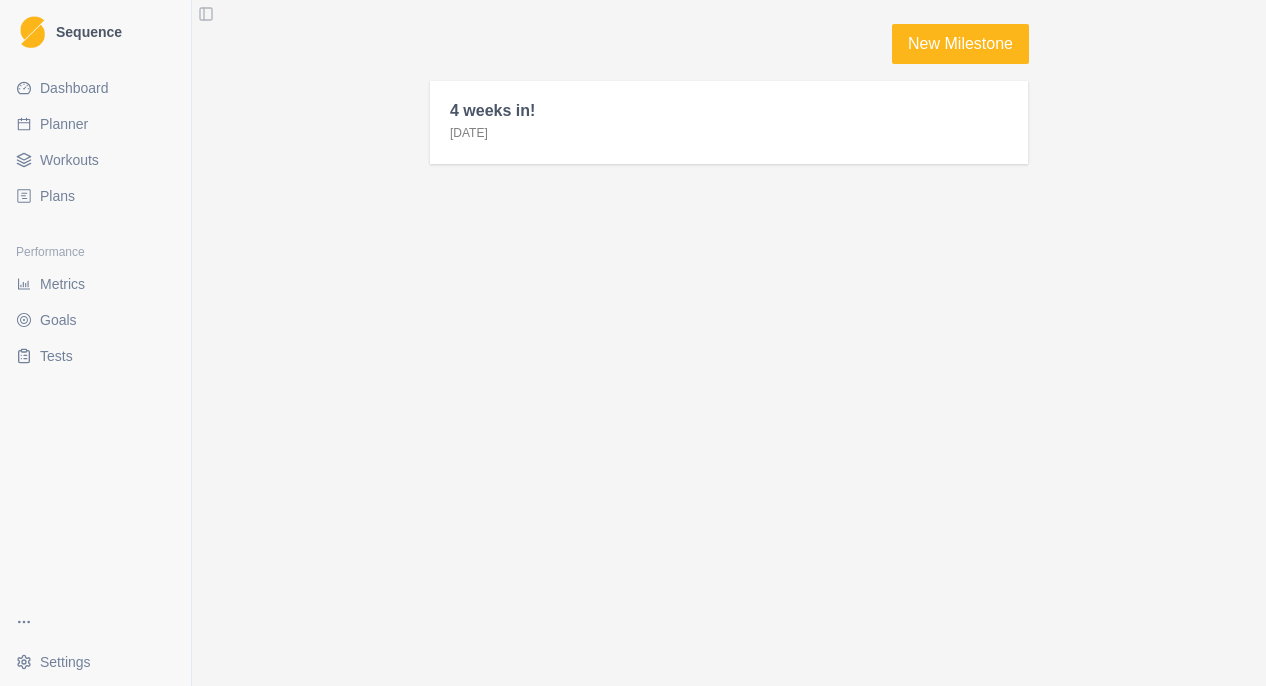 click on "Dashboard" at bounding box center [95, 88] 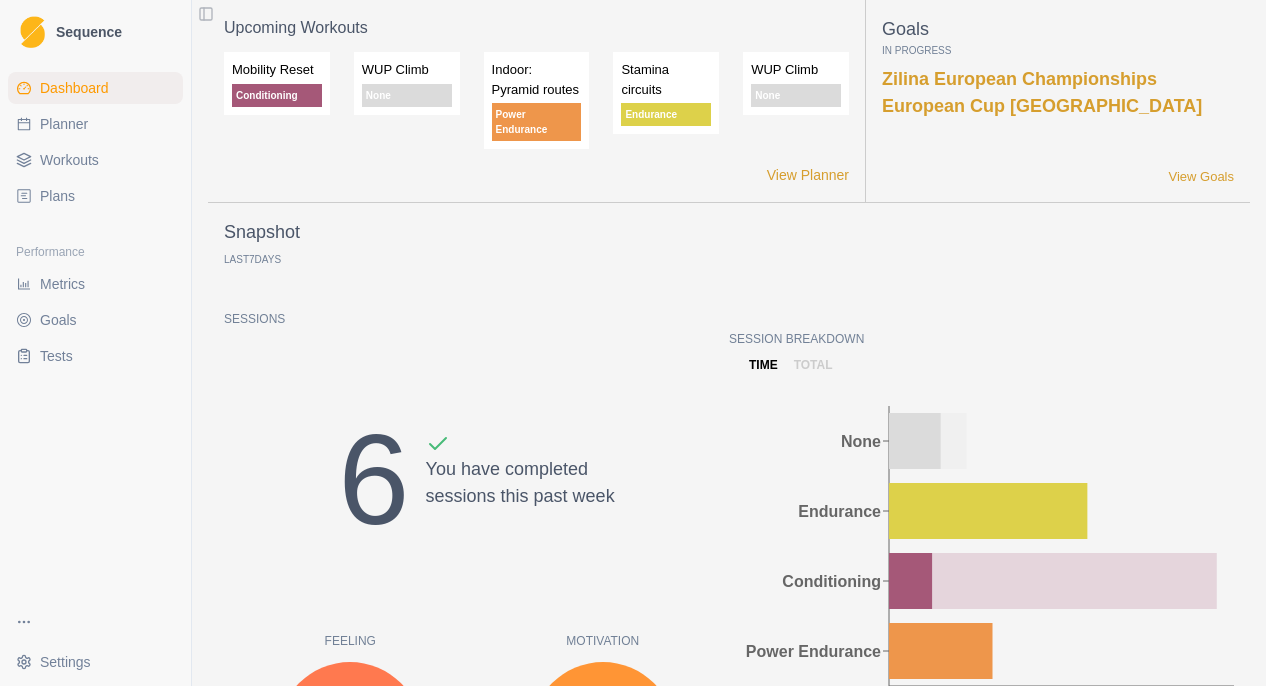 click on "Toggle Sidebar" at bounding box center (206, 14) 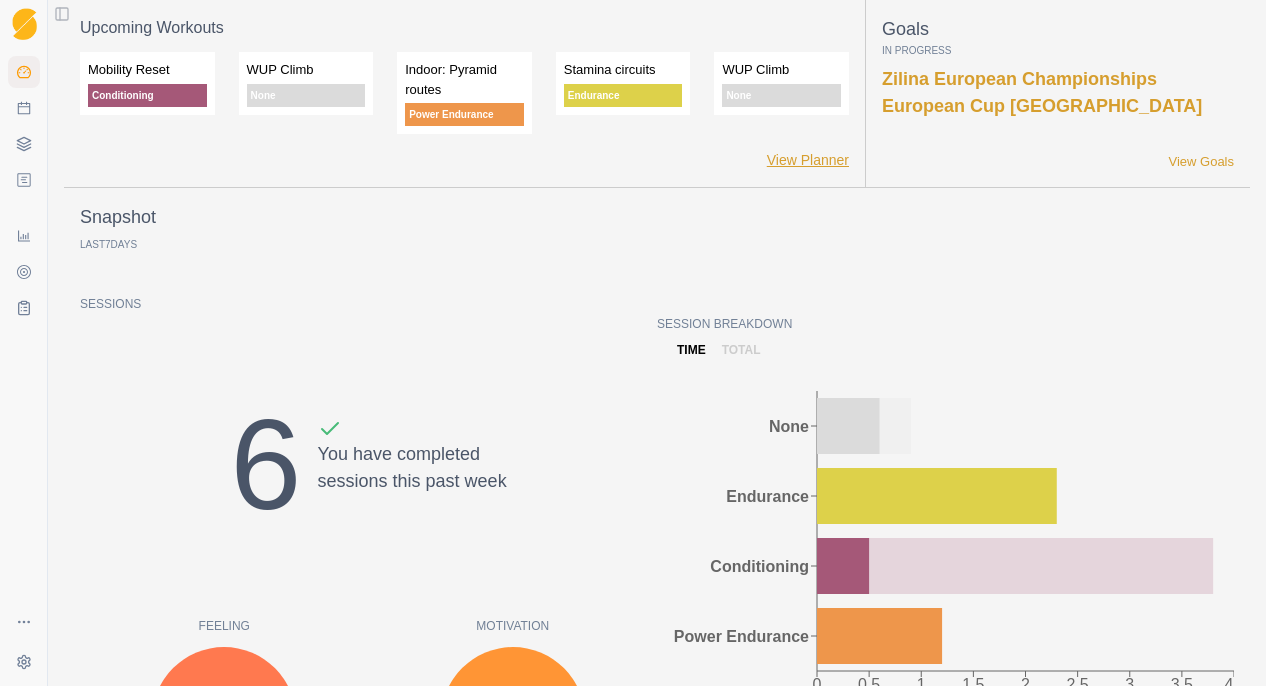 click on "View Planner" at bounding box center (808, 160) 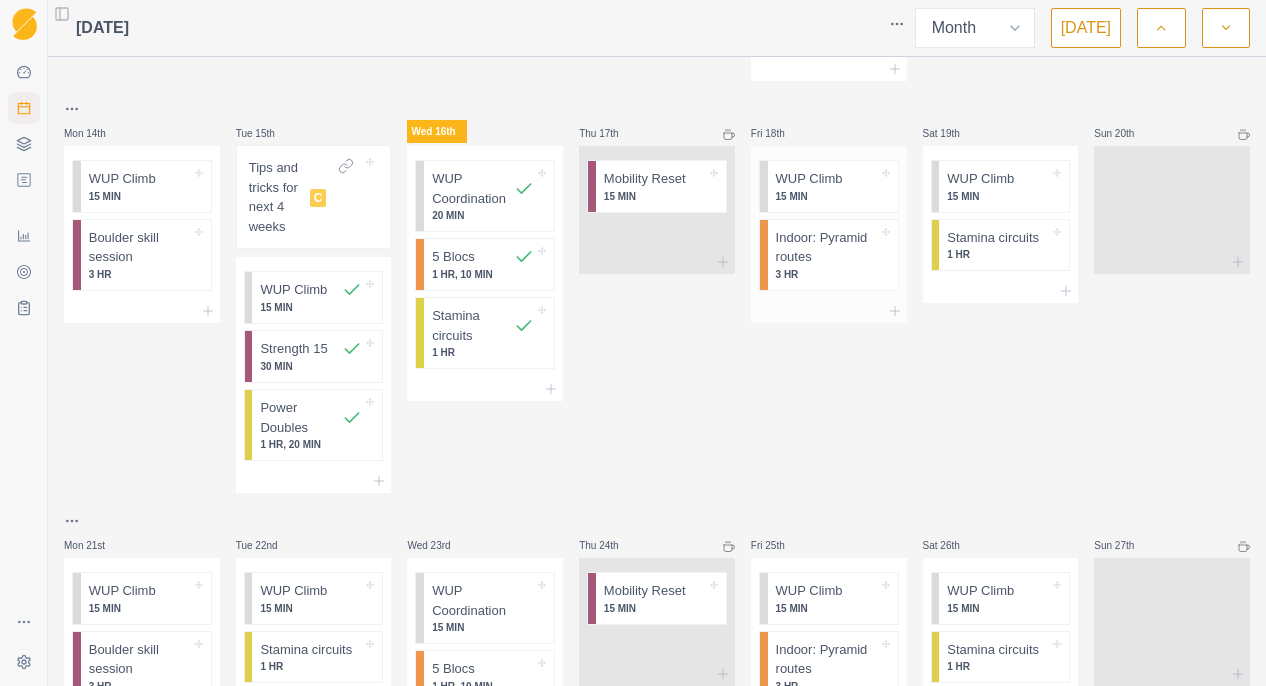 scroll, scrollTop: 476, scrollLeft: 0, axis: vertical 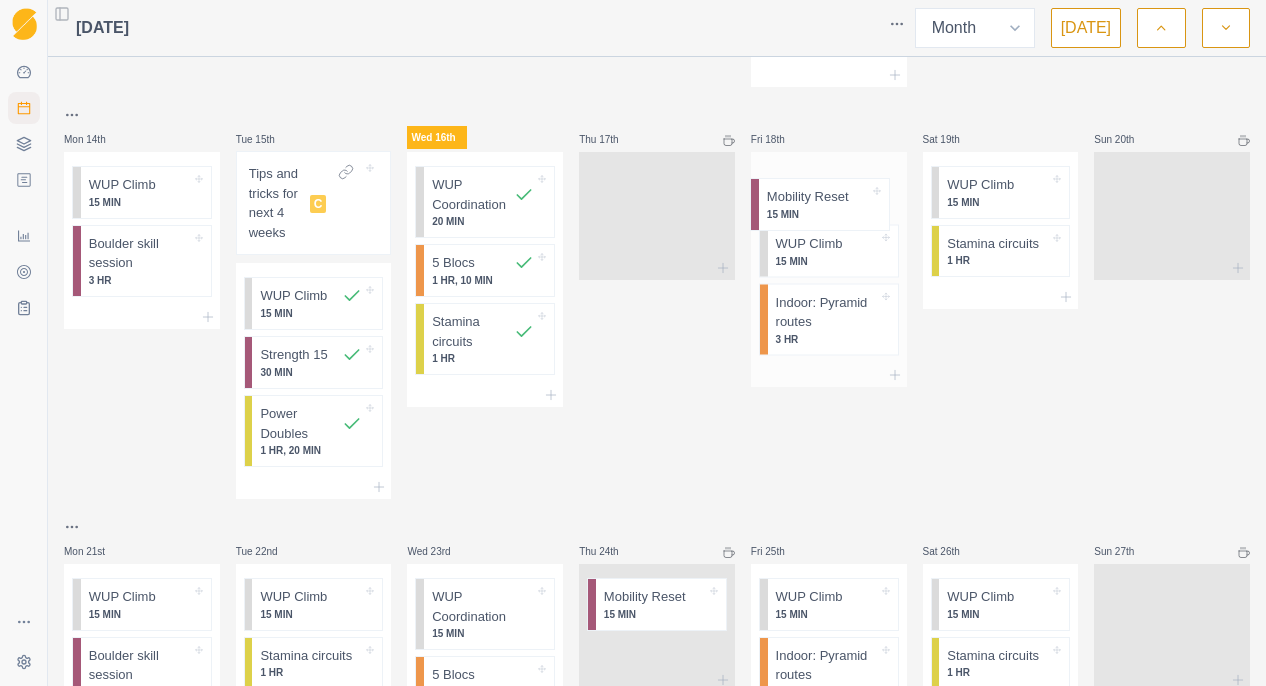 drag, startPoint x: 648, startPoint y: 182, endPoint x: 814, endPoint y: 218, distance: 169.85876 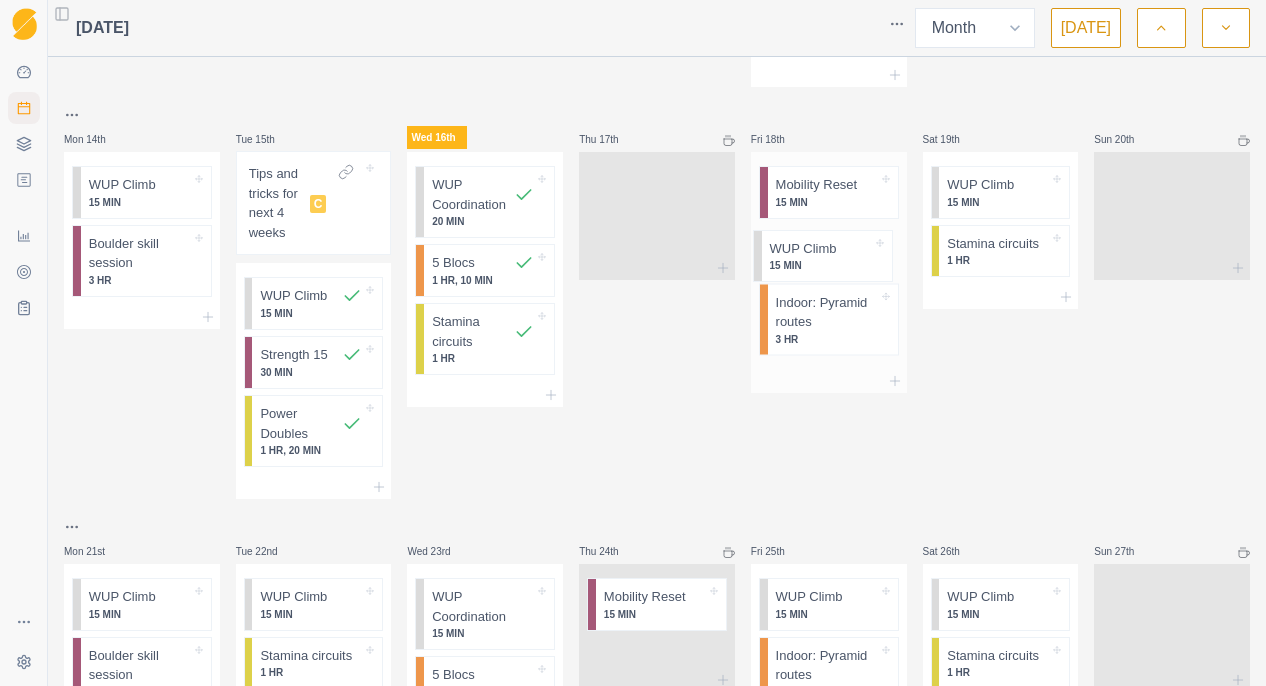 drag, startPoint x: 858, startPoint y: 258, endPoint x: 847, endPoint y: 263, distance: 12.083046 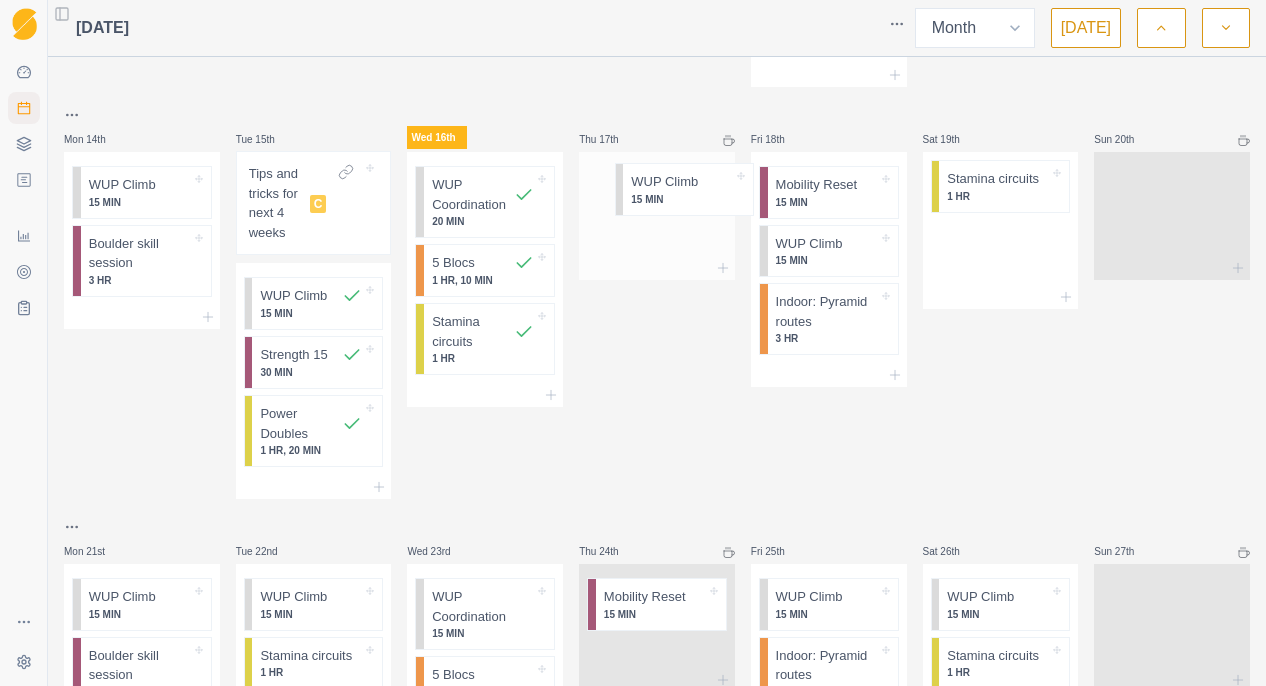drag, startPoint x: 1011, startPoint y: 192, endPoint x: 686, endPoint y: 189, distance: 325.01385 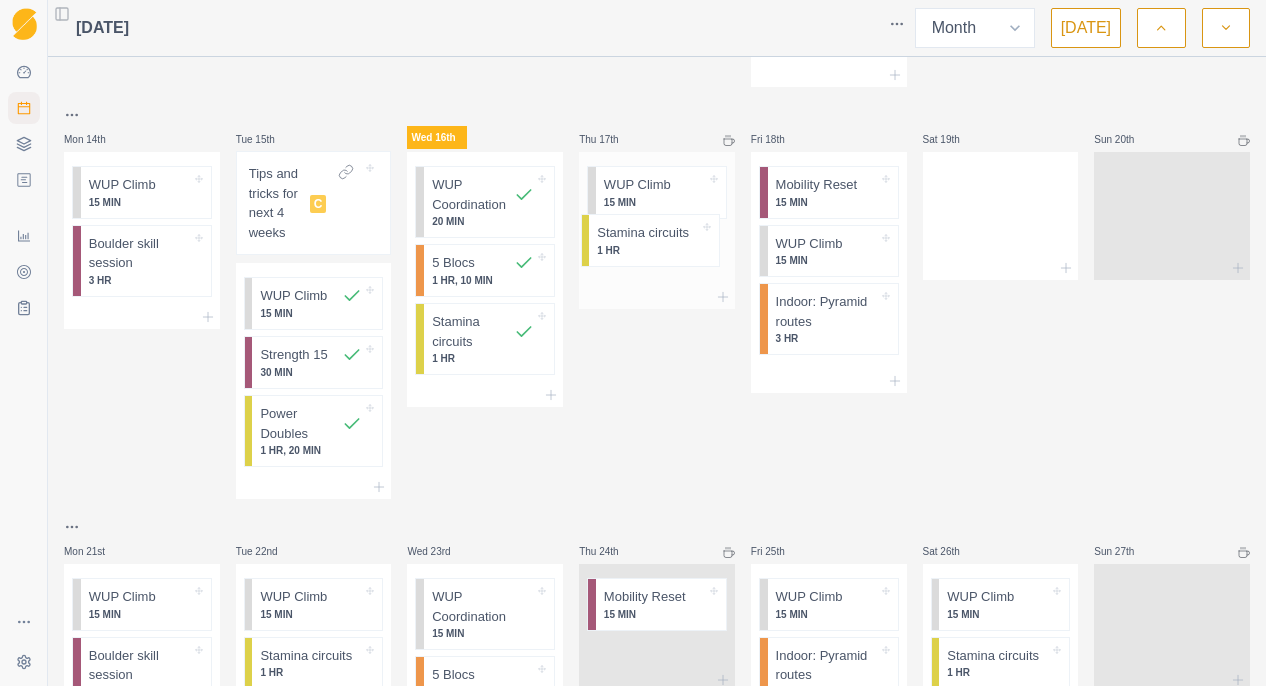 drag, startPoint x: 1025, startPoint y: 209, endPoint x: 670, endPoint y: 257, distance: 358.23038 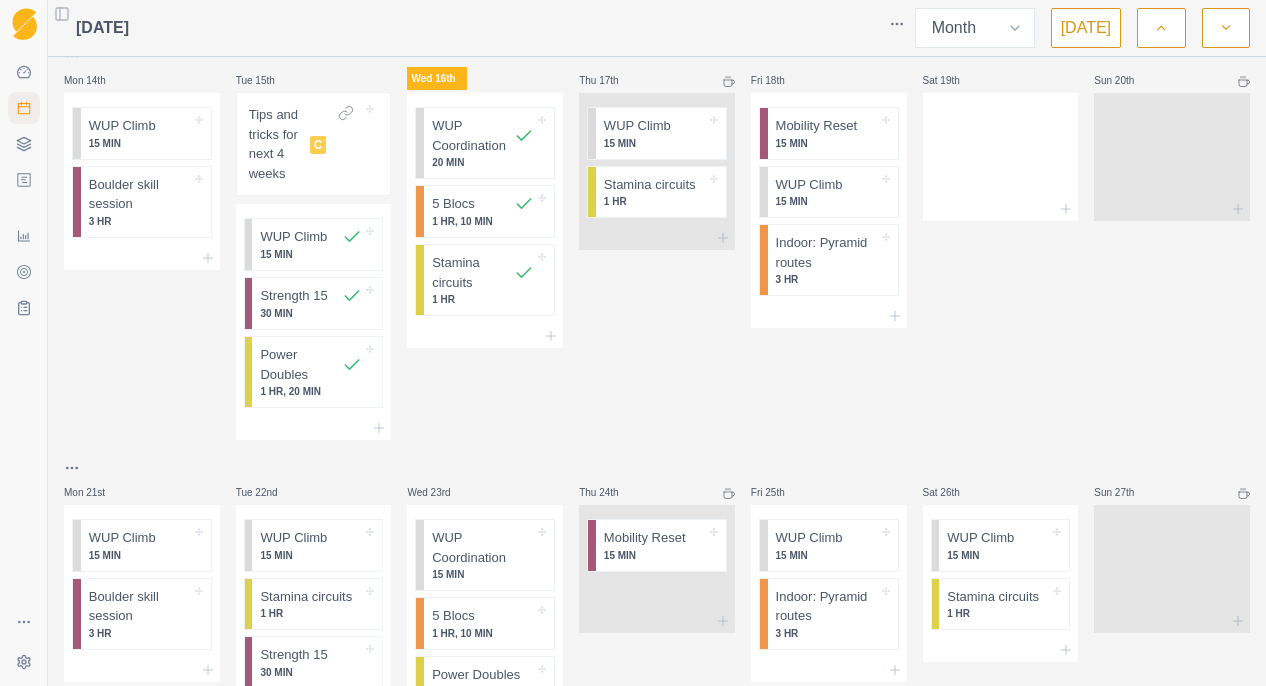 scroll, scrollTop: 515, scrollLeft: 0, axis: vertical 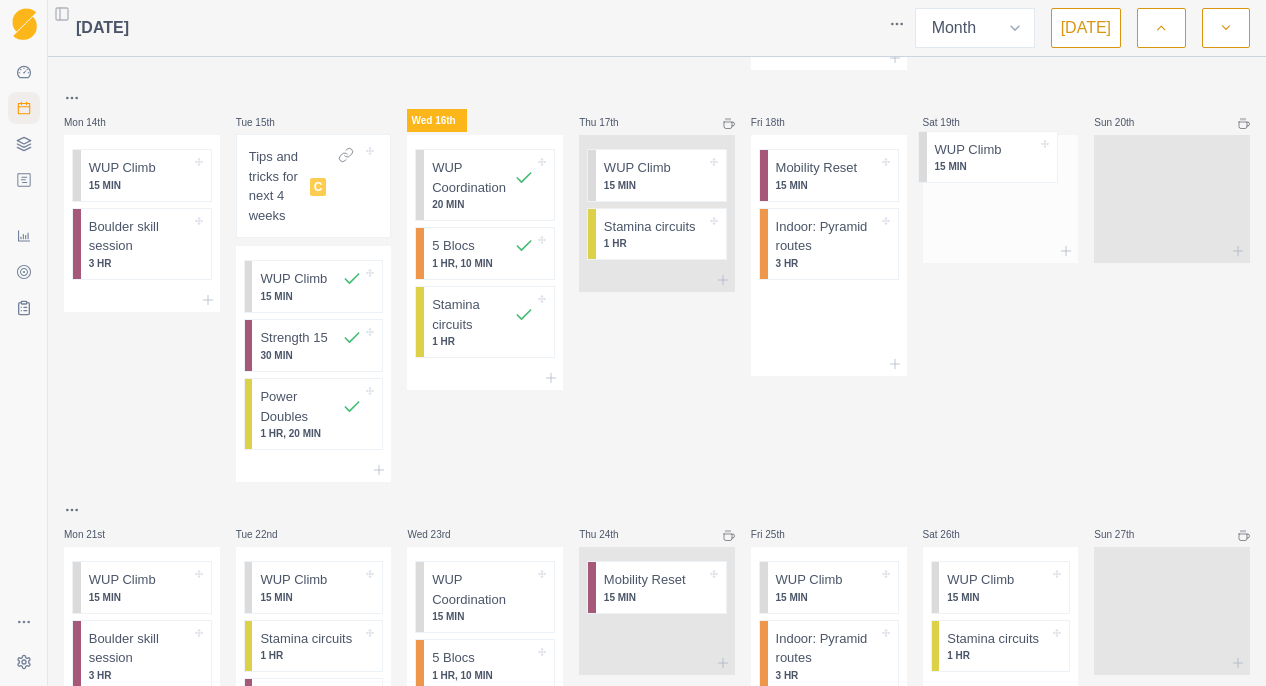 drag, startPoint x: 837, startPoint y: 190, endPoint x: 999, endPoint y: 149, distance: 167.10774 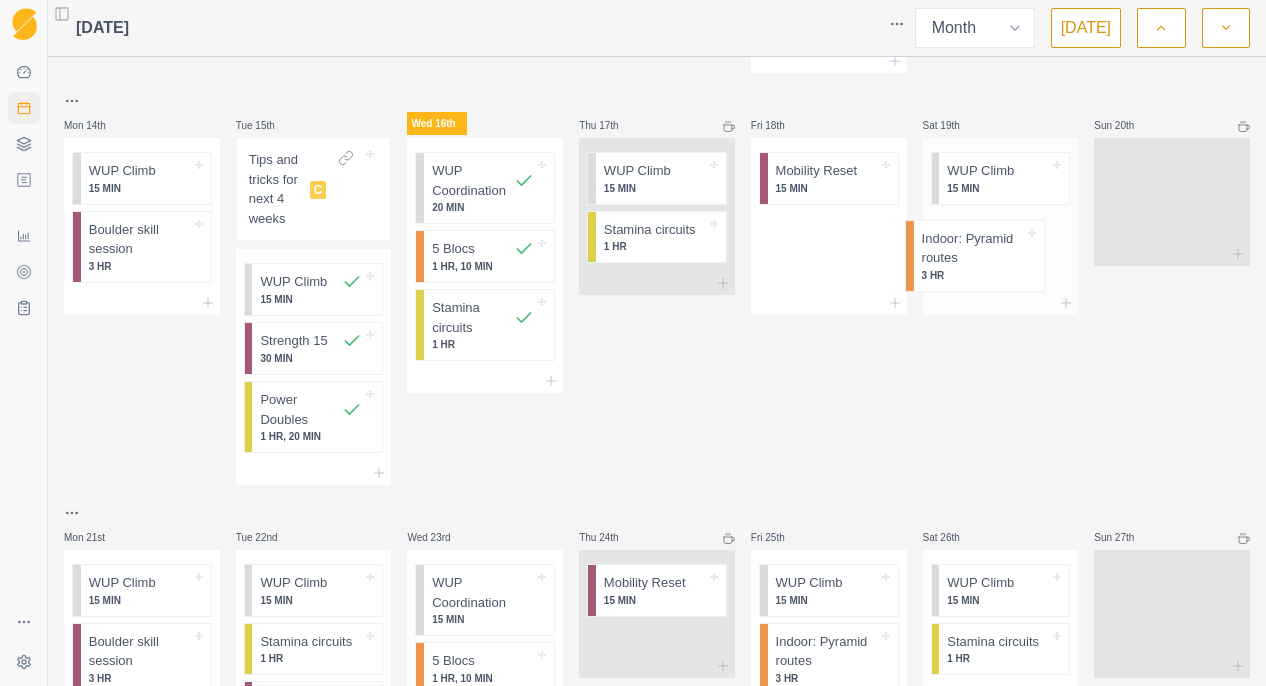 drag, startPoint x: 843, startPoint y: 245, endPoint x: 994, endPoint y: 253, distance: 151.21178 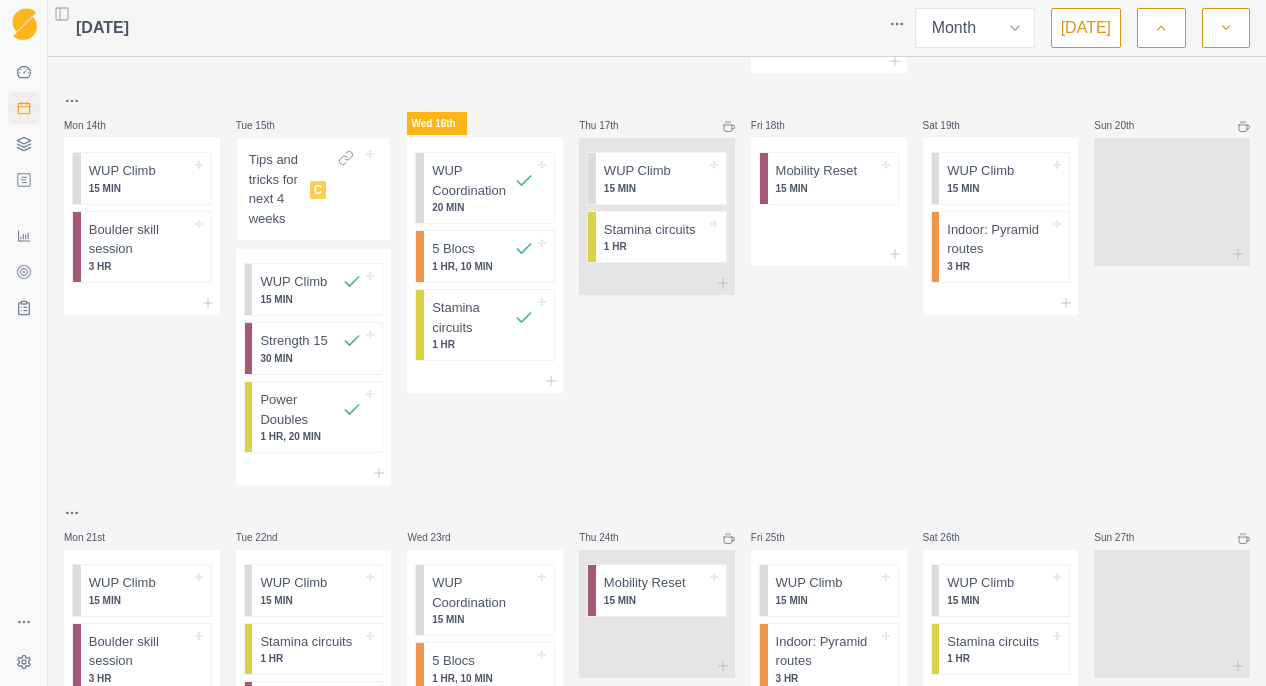 click on "Fri 18th Mobility Reset 15 MIN" at bounding box center (829, 287) 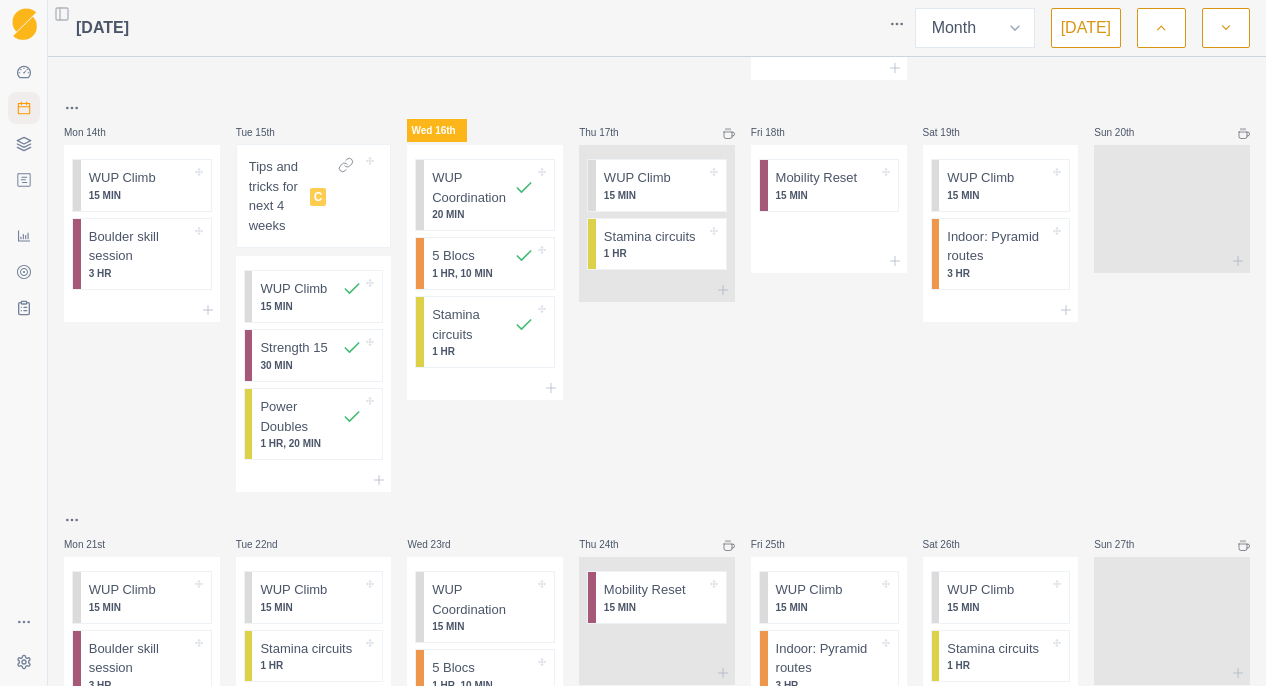 scroll, scrollTop: 469, scrollLeft: 0, axis: vertical 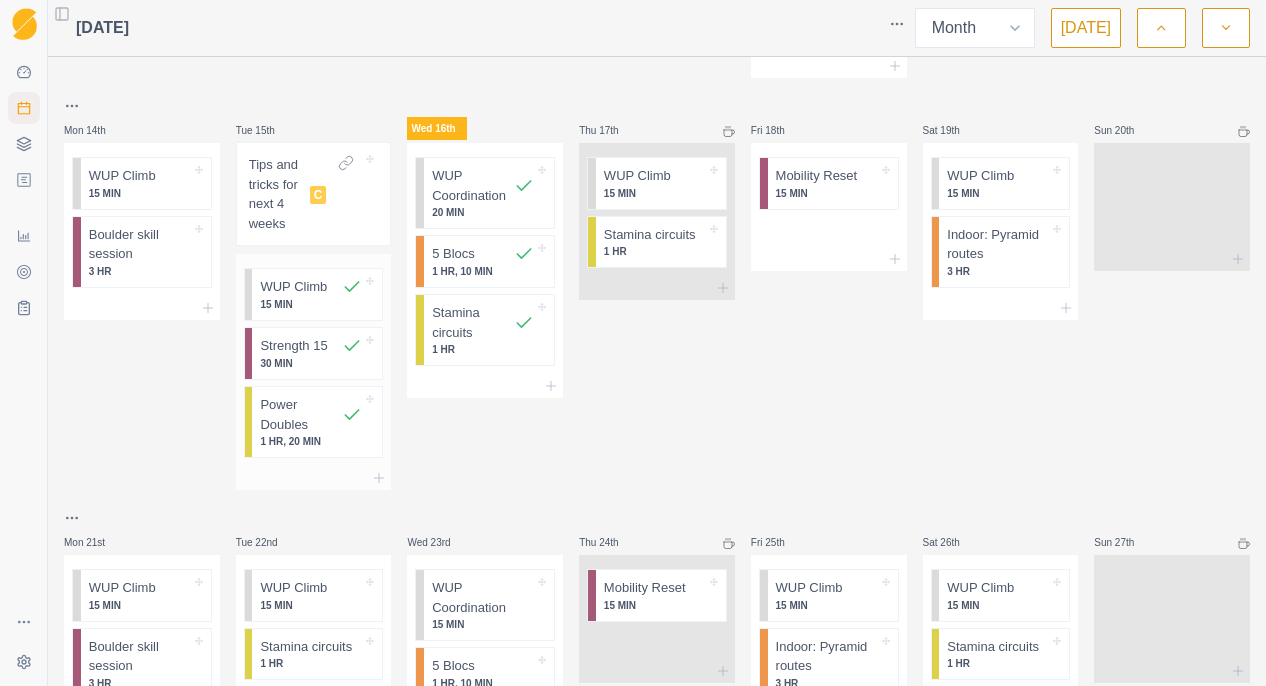 click on "WUP Climb" at bounding box center [293, 287] 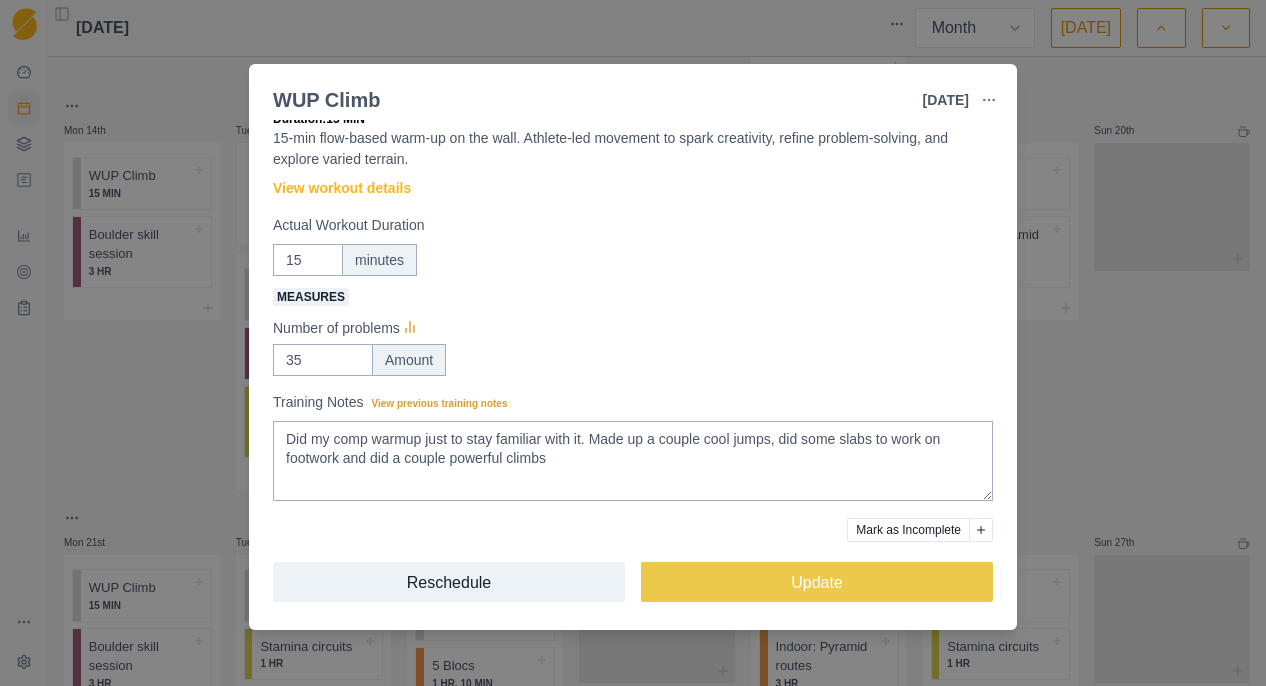 scroll, scrollTop: 53, scrollLeft: 0, axis: vertical 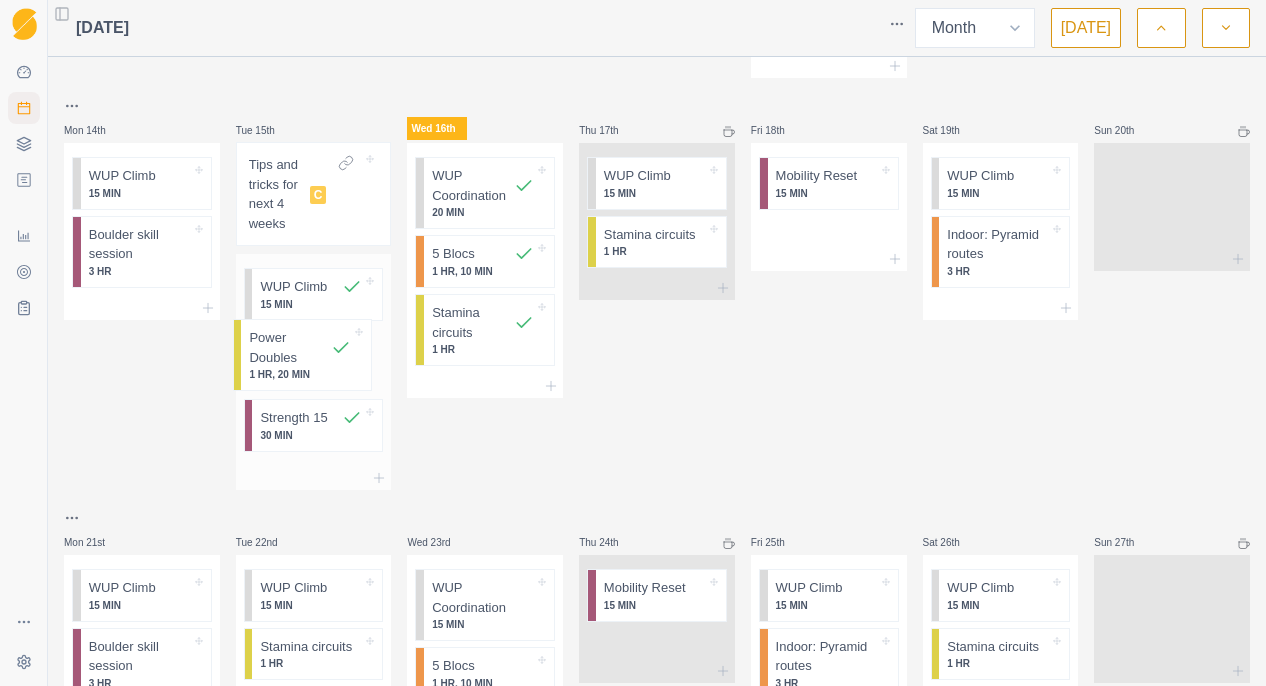 drag, startPoint x: 309, startPoint y: 439, endPoint x: 299, endPoint y: 369, distance: 70.71068 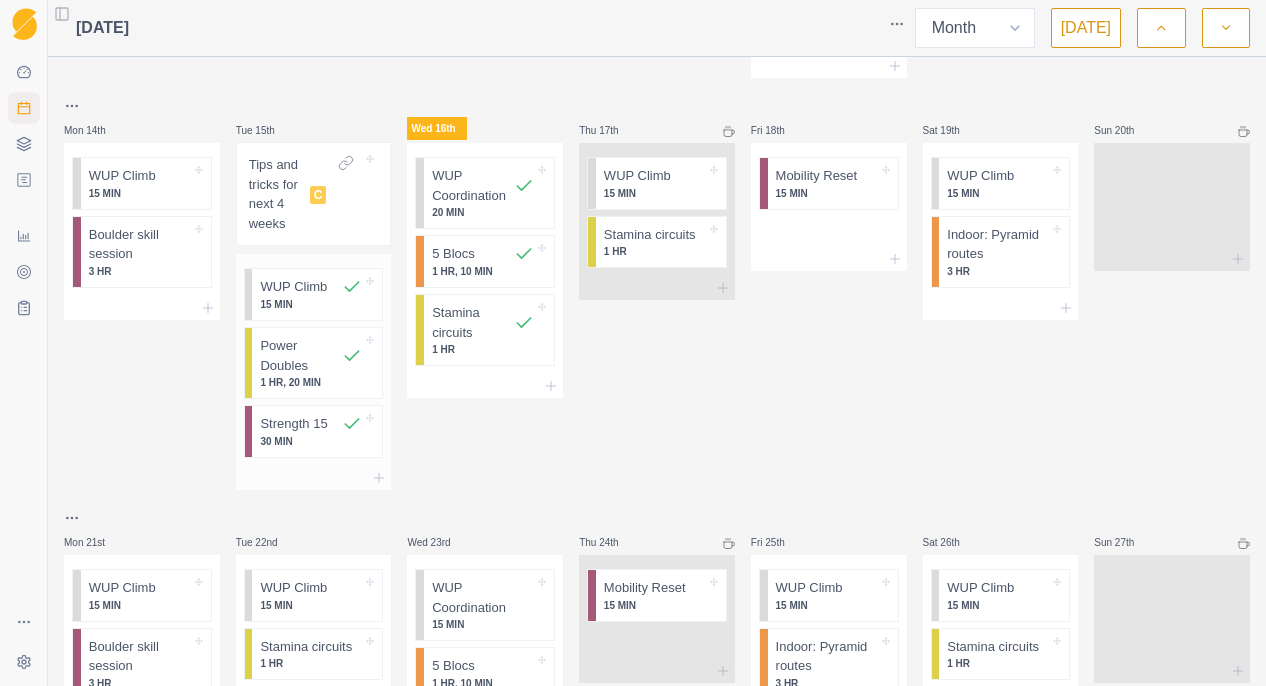 click on "Strength 15 30 MIN" at bounding box center (317, 431) 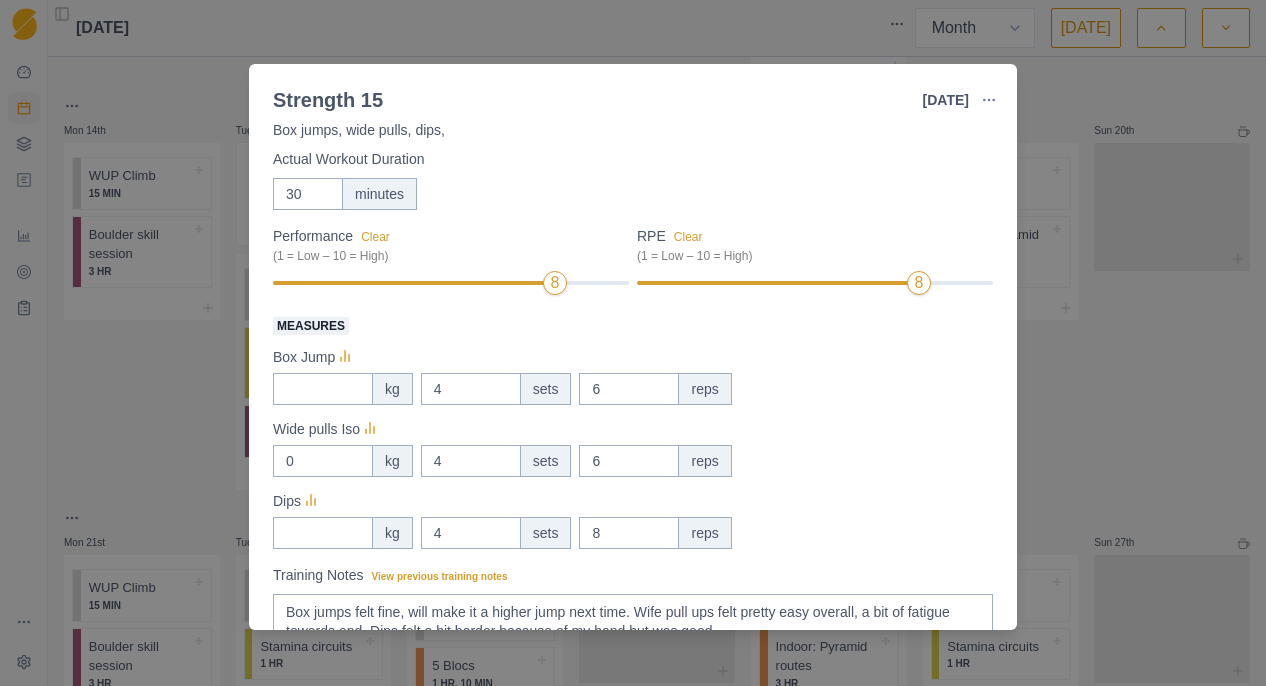 scroll, scrollTop: 88, scrollLeft: 0, axis: vertical 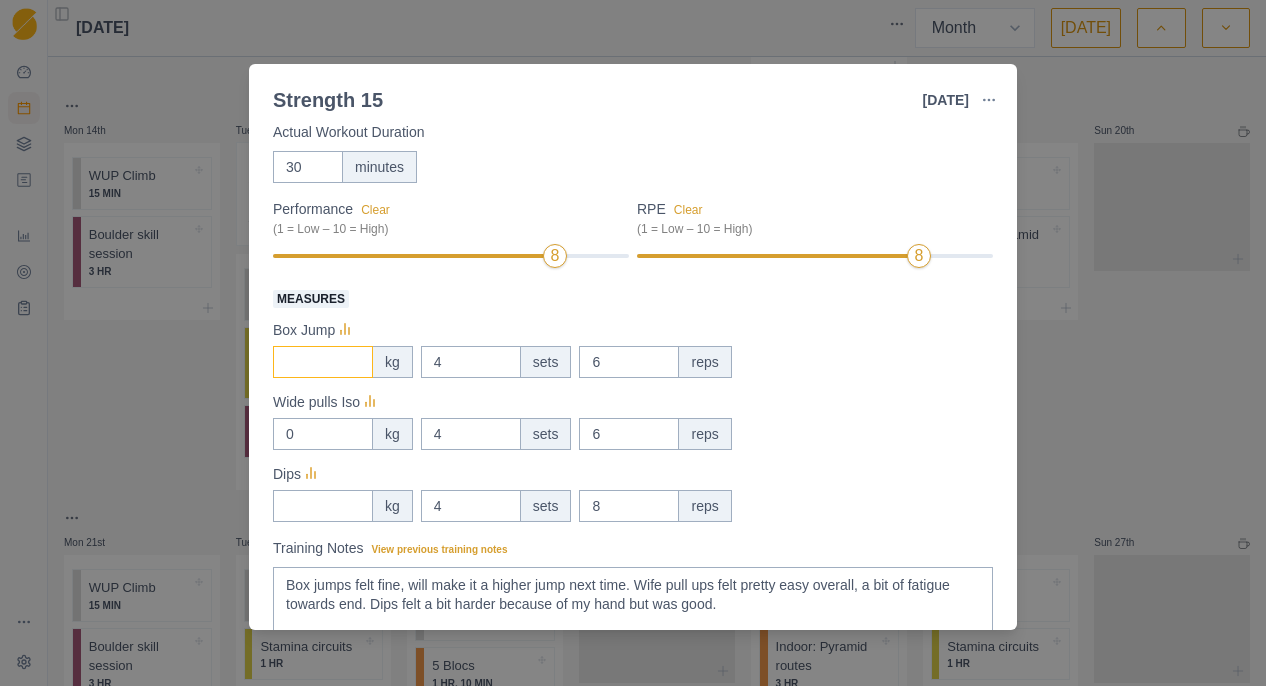 click on "Measures" at bounding box center (323, 362) 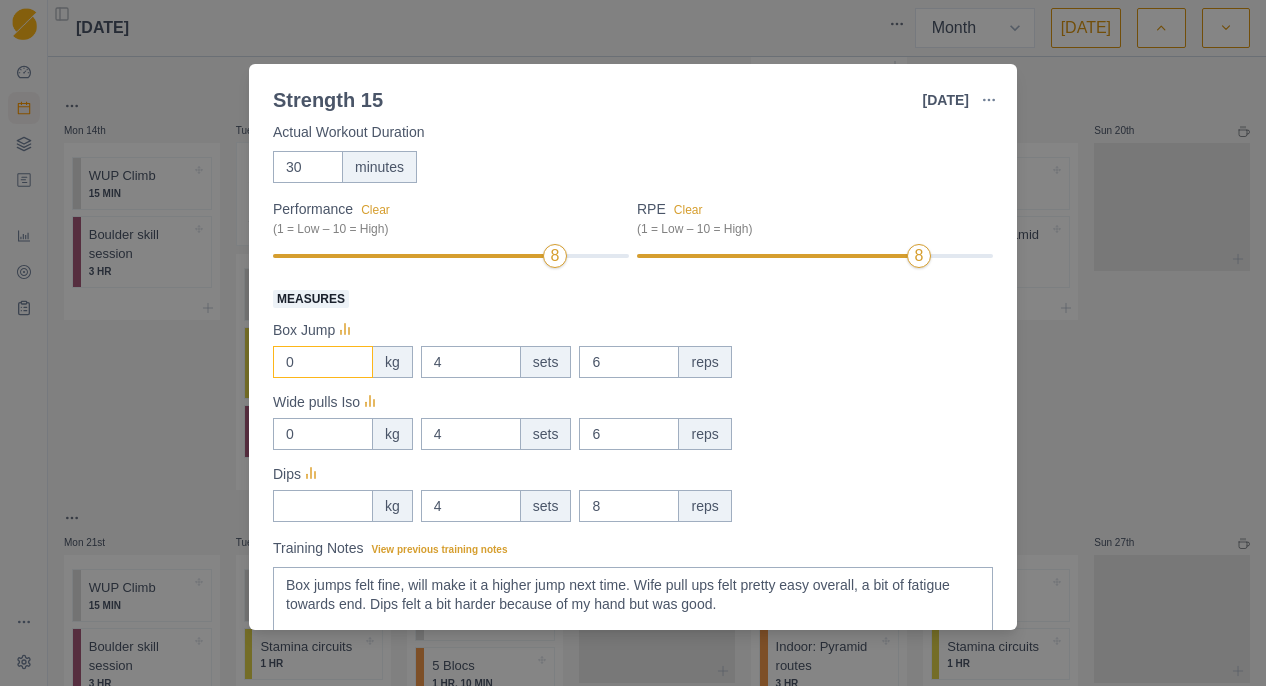 type on "0" 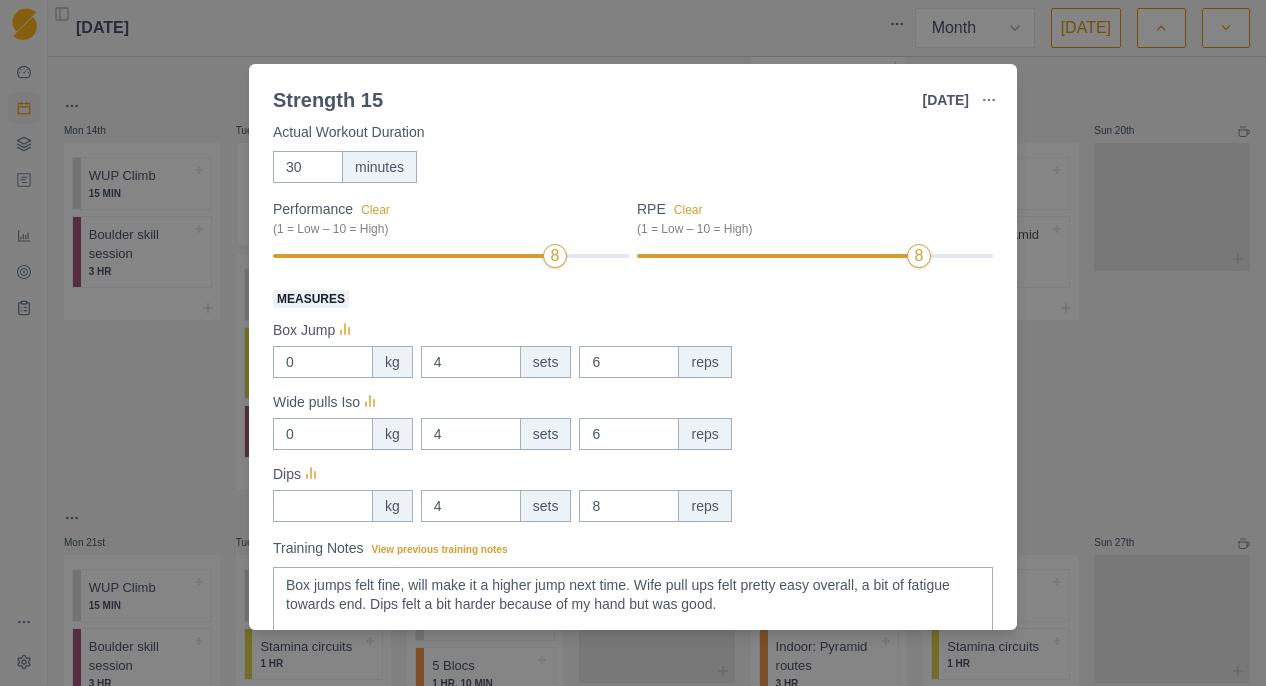 click on "Measures Box Jump 0 kg 4 sets 6 reps Wide pulls Iso 0 kg 4 sets 6 reps Dips kg 4 sets 8 reps" at bounding box center [633, 404] 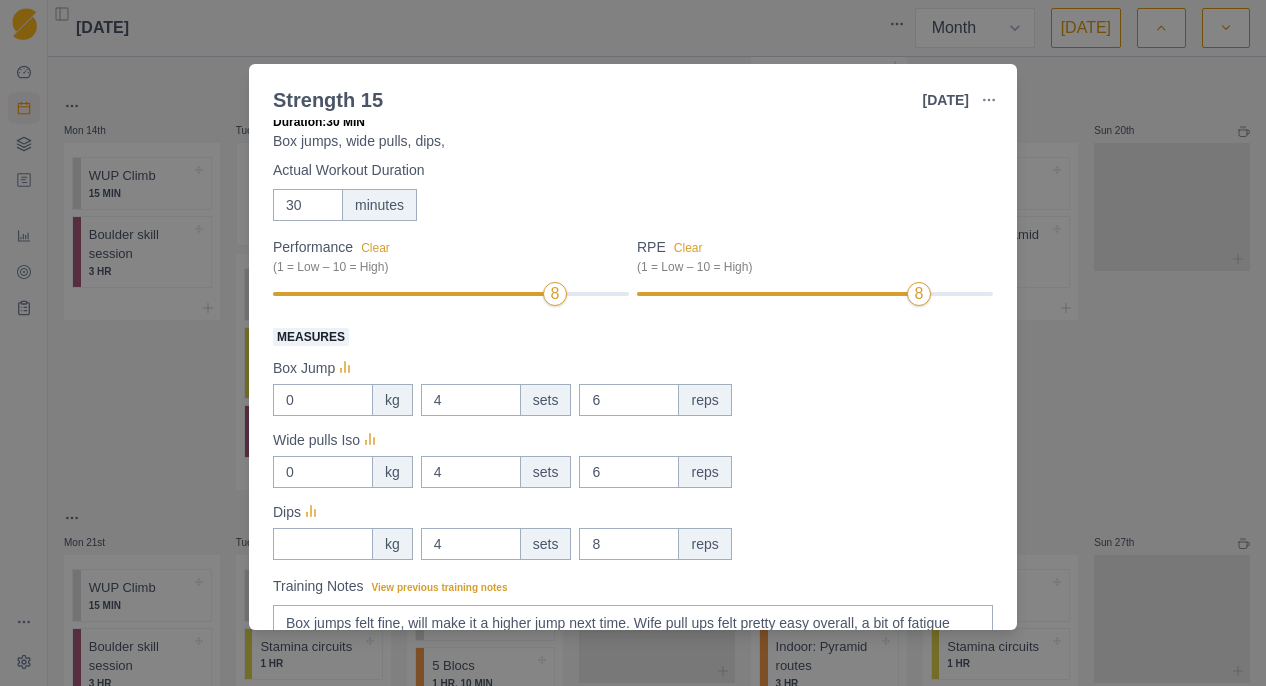scroll, scrollTop: 117, scrollLeft: 0, axis: vertical 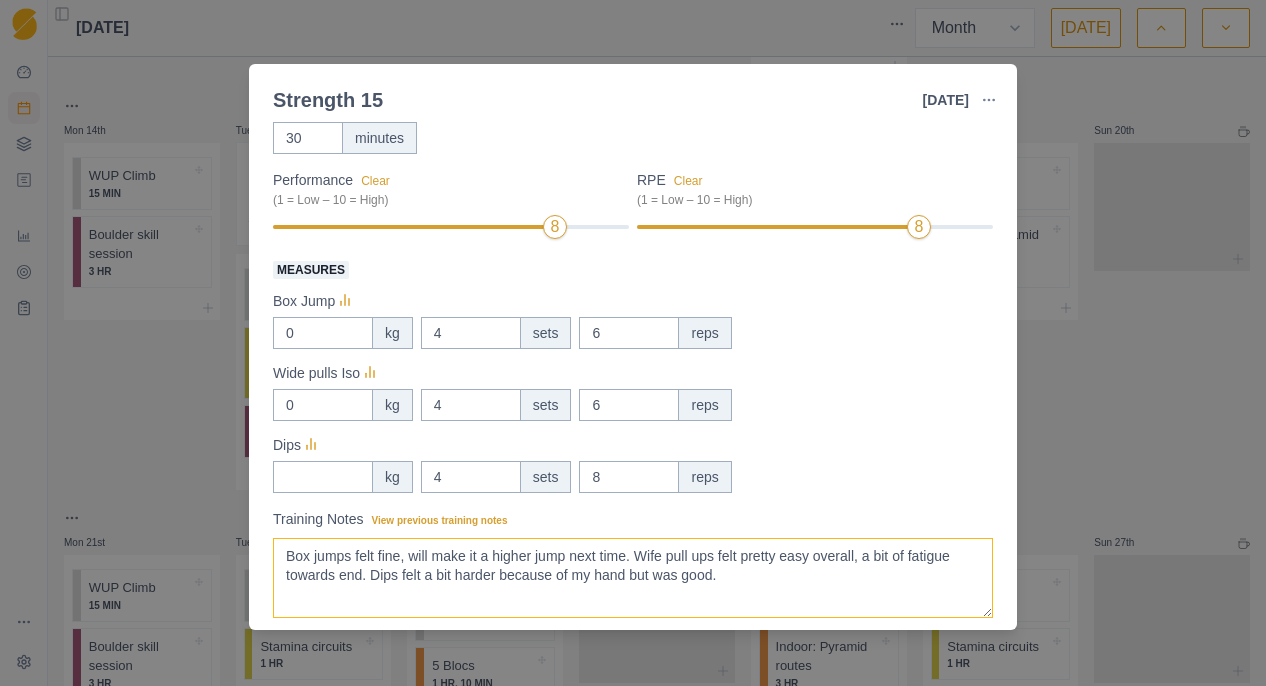 click on "Box jumps felt fine, will make it a higher jump next time. Wife pull ups felt pretty easy overall, a bit of fatigue towards end. Dips felt a bit harder because of my hand but was good." at bounding box center [633, 578] 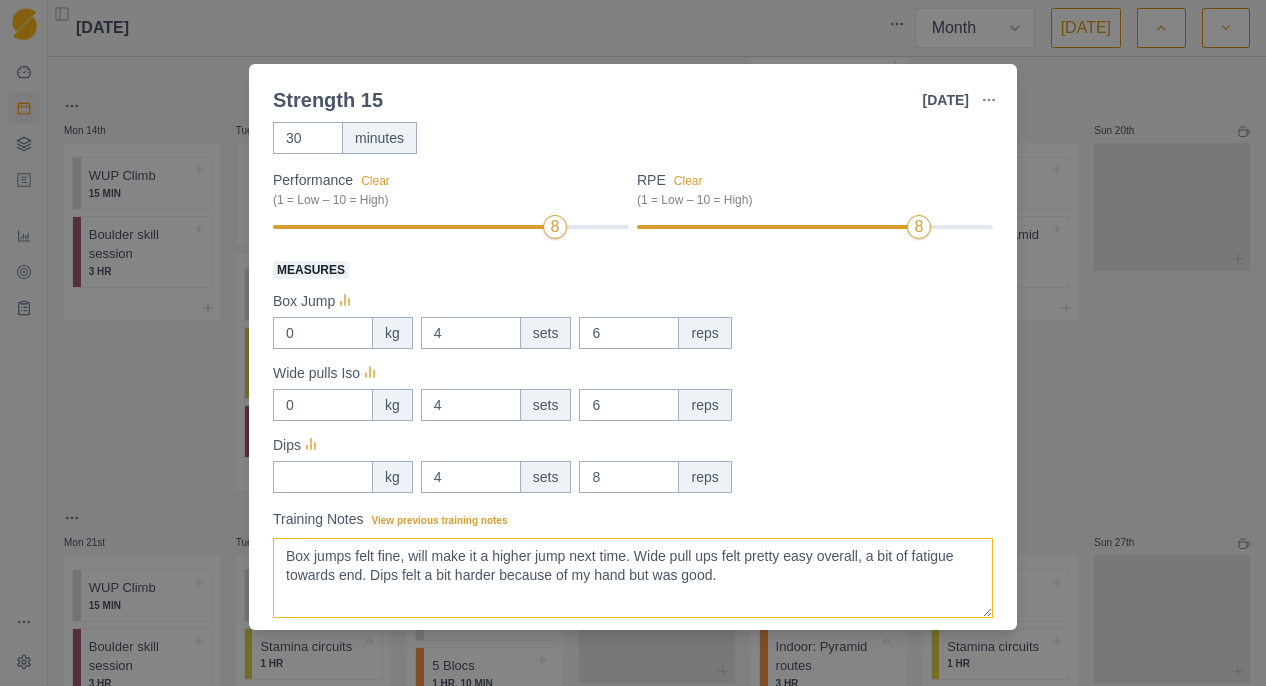 scroll, scrollTop: 235, scrollLeft: 0, axis: vertical 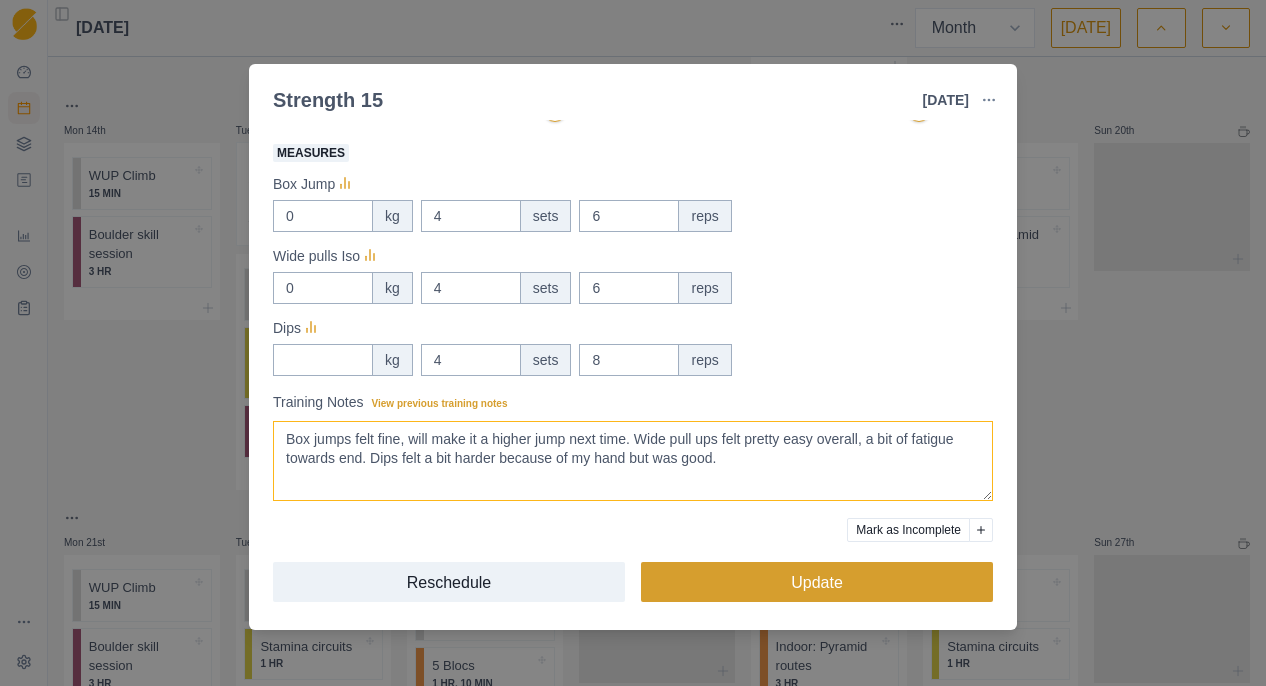 type on "Box jumps felt fine, will make it a higher jump next time. Wide pull ups felt pretty easy overall, a bit of fatigue towards end. Dips felt a bit harder because of my hand but was good." 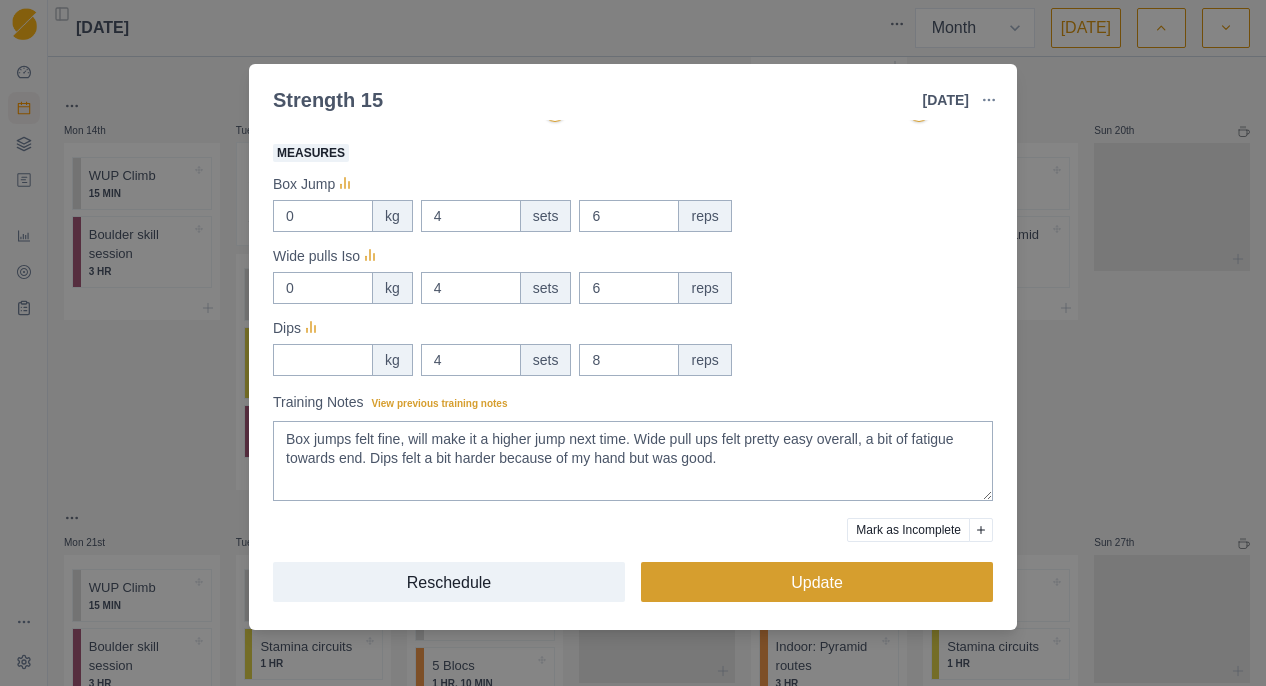 click on "Update" at bounding box center [817, 582] 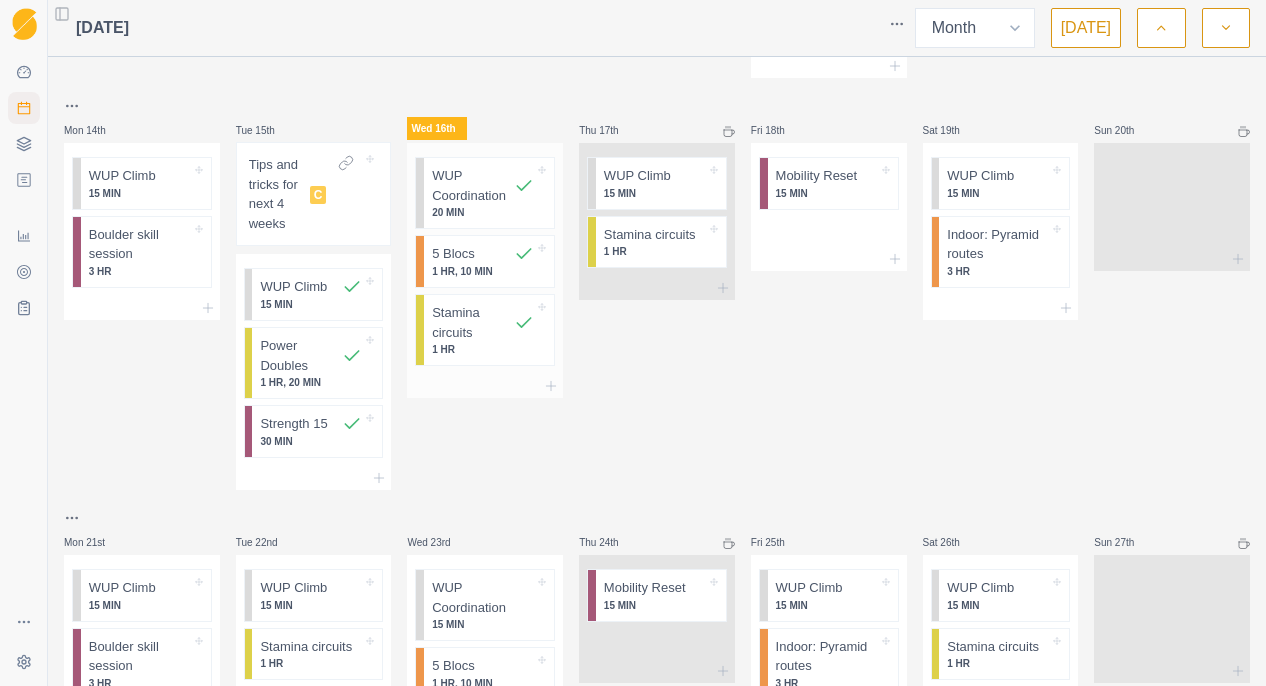 click on "20 MIN" at bounding box center [483, 212] 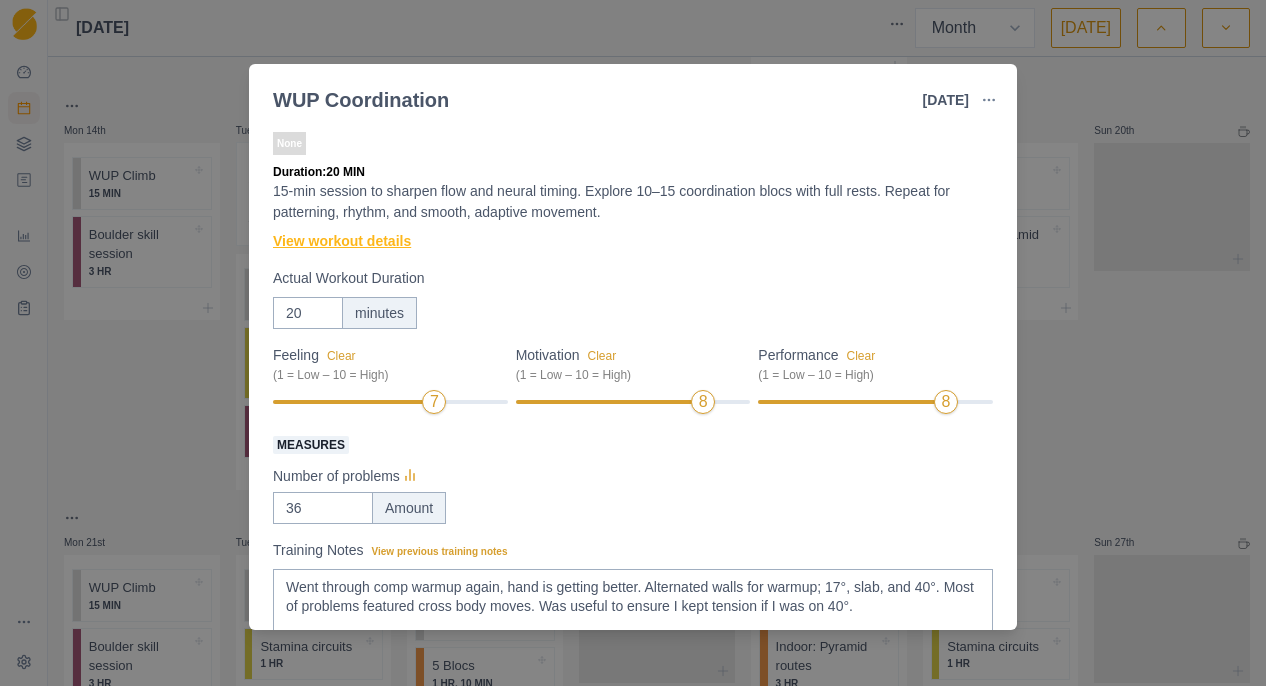 click on "View workout details" at bounding box center [342, 241] 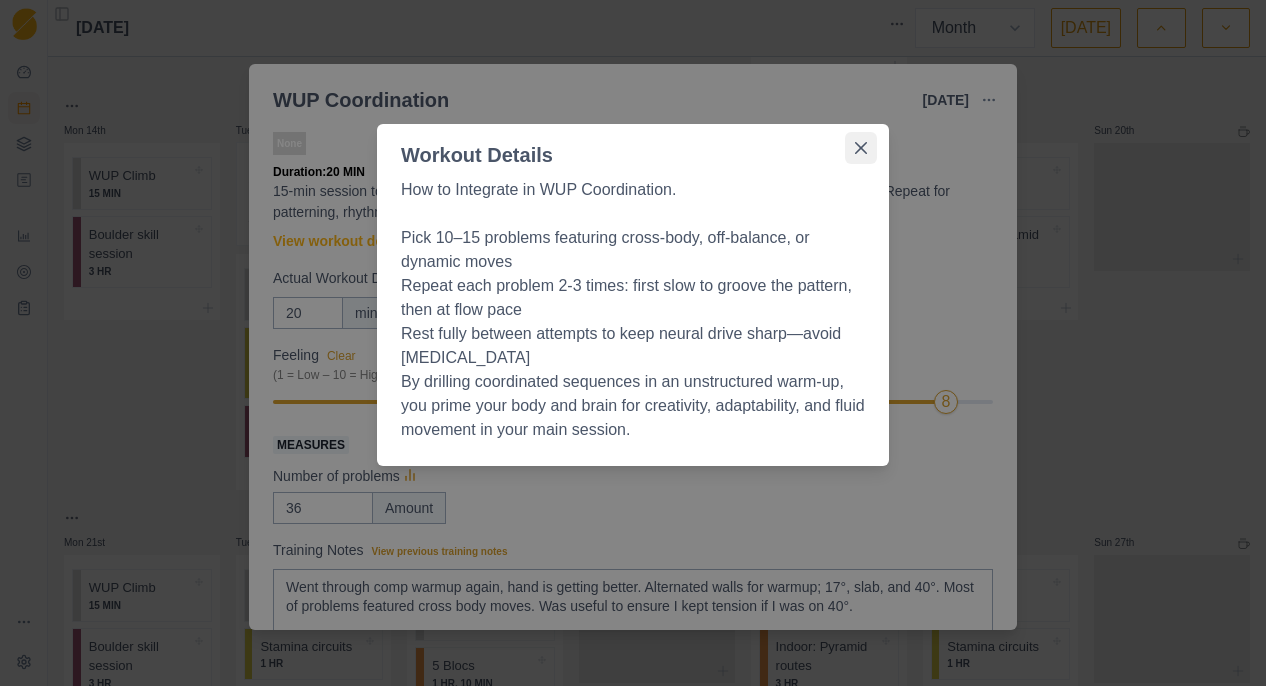 click 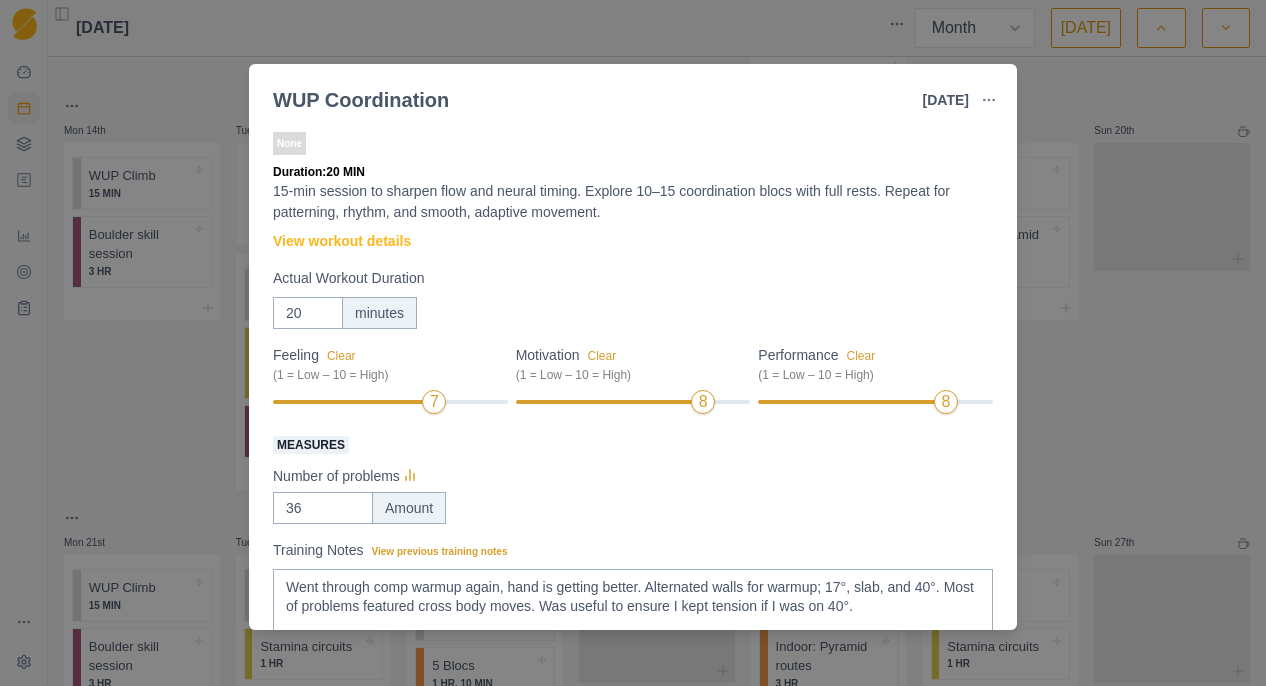 scroll, scrollTop: 149, scrollLeft: 0, axis: vertical 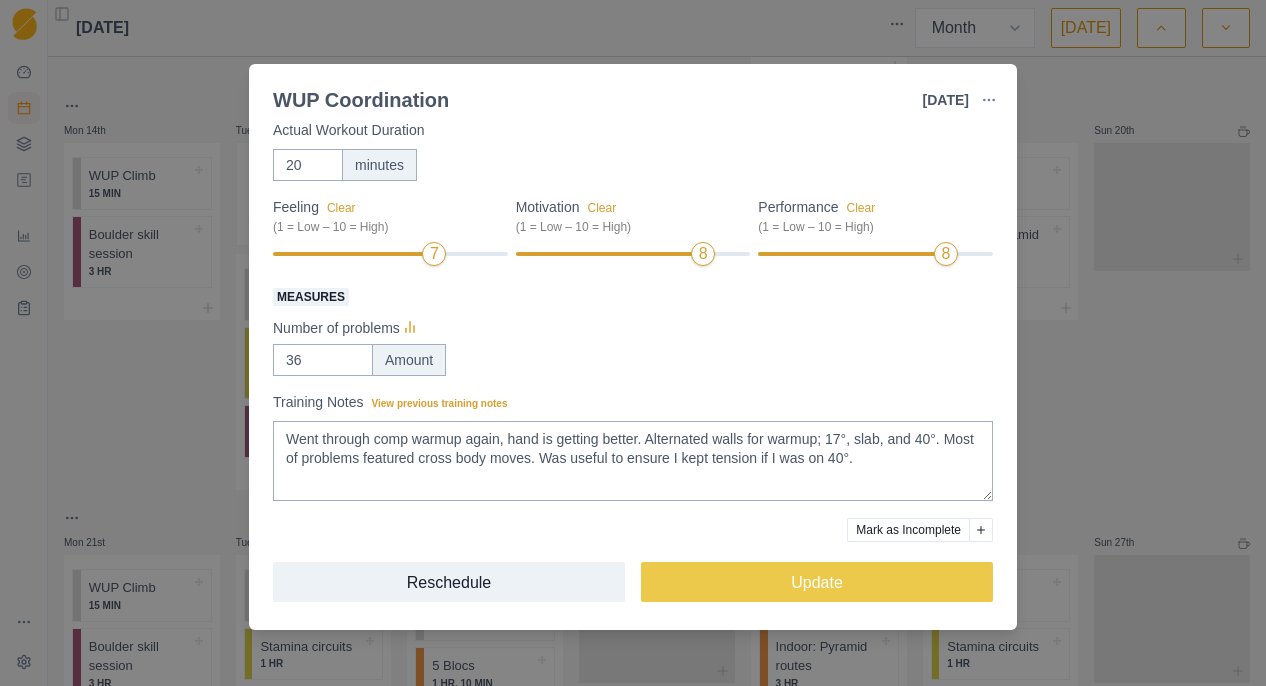 click on "WUP Coordination [DATE] Link To Goal View Workout Metrics Edit Original Workout Reschedule Workout Remove From Schedule None Duration:  20 MIN 15-min session to sharpen flow and neural timing. Explore 10–15 coordination blocs with full rests. Repeat for patterning, rhythm, and smooth, adaptive movement. View workout details Actual Workout Duration 20 minutes Feeling Clear (1 = Low – 10 = High) 7 Motivation Clear (1 = Low – 10 = High) 8 Performance Clear (1 = Low – 10 = High) 8 Measures Number of problems 36 Amount Training Notes View previous training notes Went through comp warmup again, hand is getting better. Alternated walls for warmup; 17°, slab, and 40°. Most of problems featured cross body moves. Was useful to ensure I kept tension if I was on 40°. Mark as Incomplete Reschedule Update" at bounding box center (633, 343) 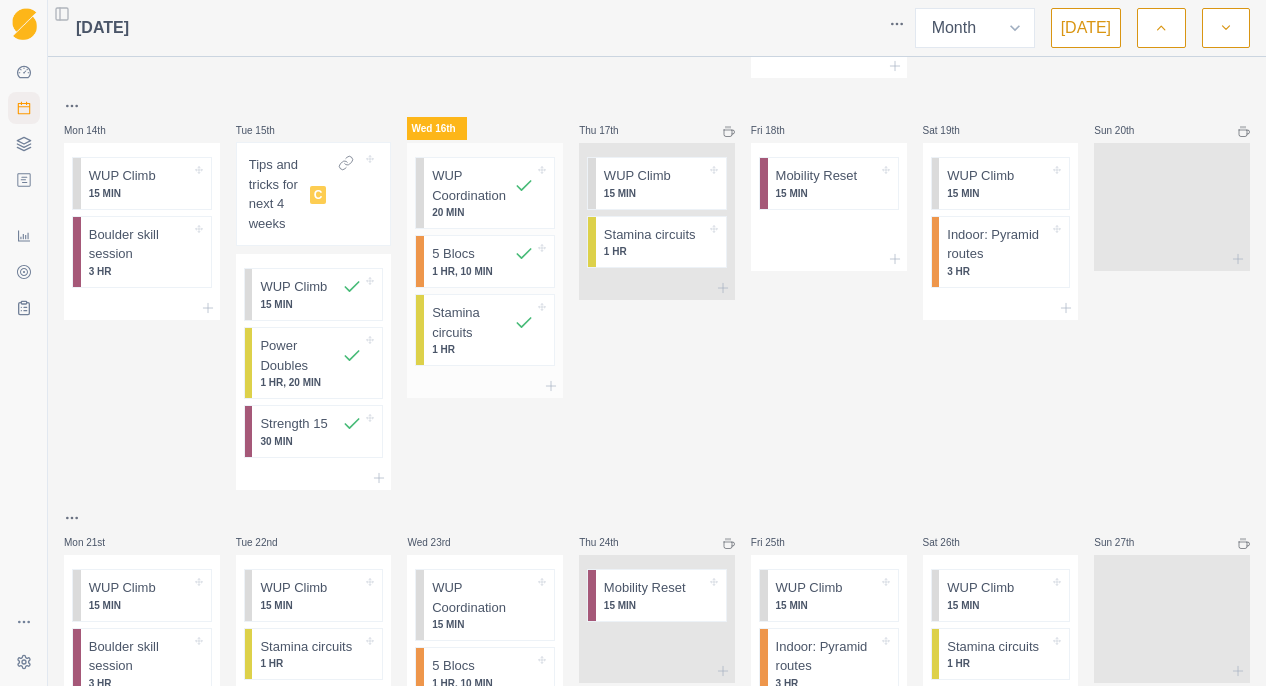 click on "5 Blocs 1 HR, 10 MIN" at bounding box center (489, 261) 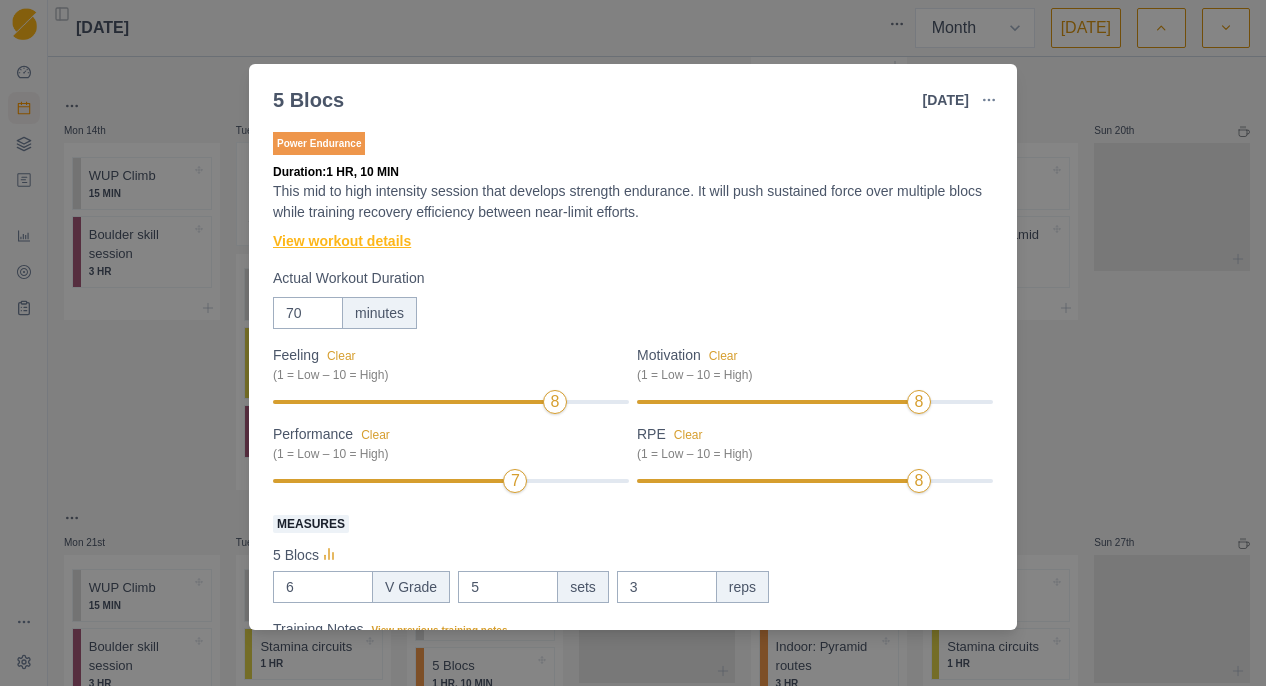 click on "View workout details" at bounding box center (342, 241) 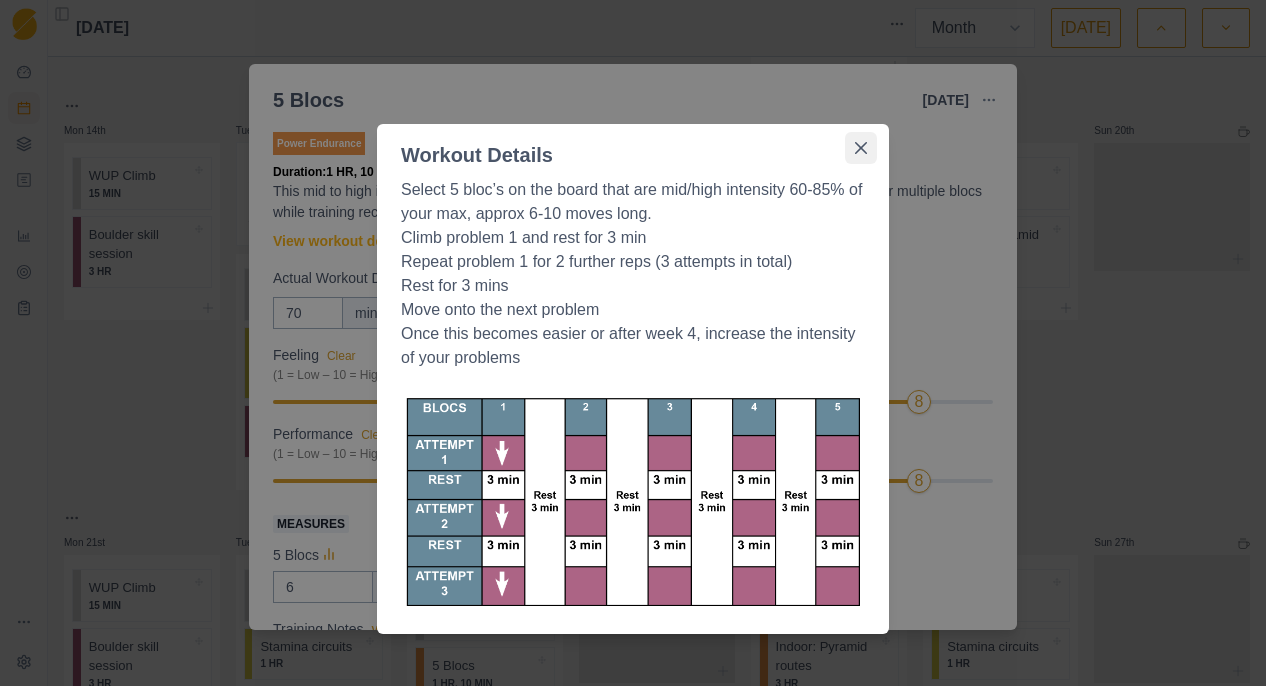 click 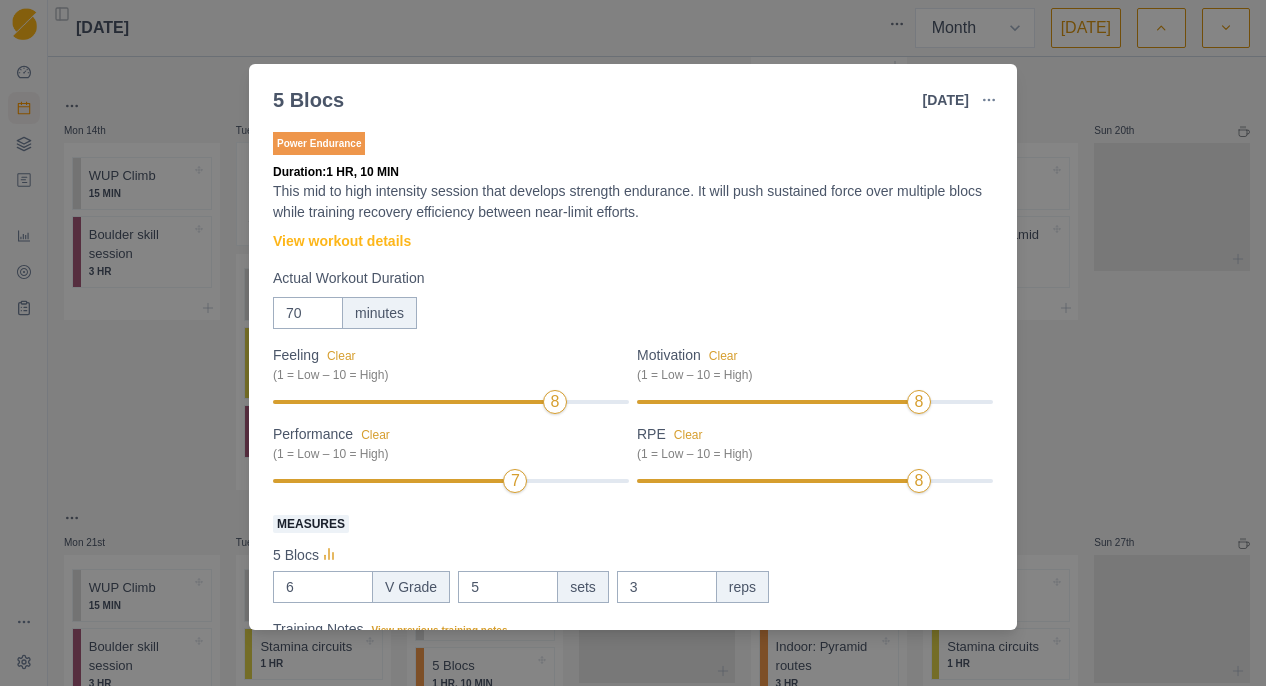 click on "5 Blocs [DATE] Link To Goal View Workout Metrics Edit Original Workout Reschedule Workout Remove From Schedule Power Endurance Duration:  1 HR, 10 MIN This mid to high intensity session that develops strength endurance. It will push sustained force over multiple blocs while training recovery efficiency between near-limit efforts. View workout details Actual Workout Duration 70 minutes Feeling Clear (1 = Low – 10 = High) 8 Motivation Clear (1 = Low – 10 = High) 8 Performance Clear (1 = Low – 10 = High) 7 RPE Clear (1 = Low – 10 = High) 8 Measures 5 Blocs  6 V Grade 5 sets 3 reps Training Notes View previous training notes Mark as Incomplete Reschedule Update" at bounding box center [633, 343] 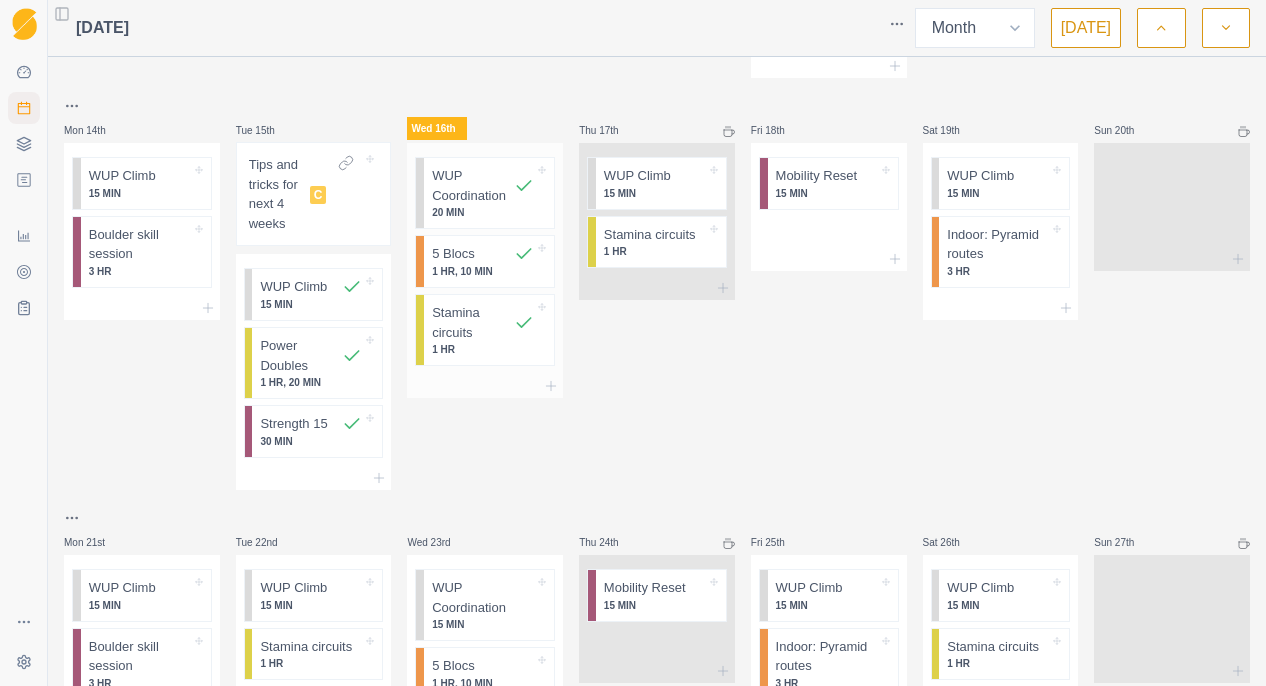 click on "Stamina circuits" at bounding box center (473, 322) 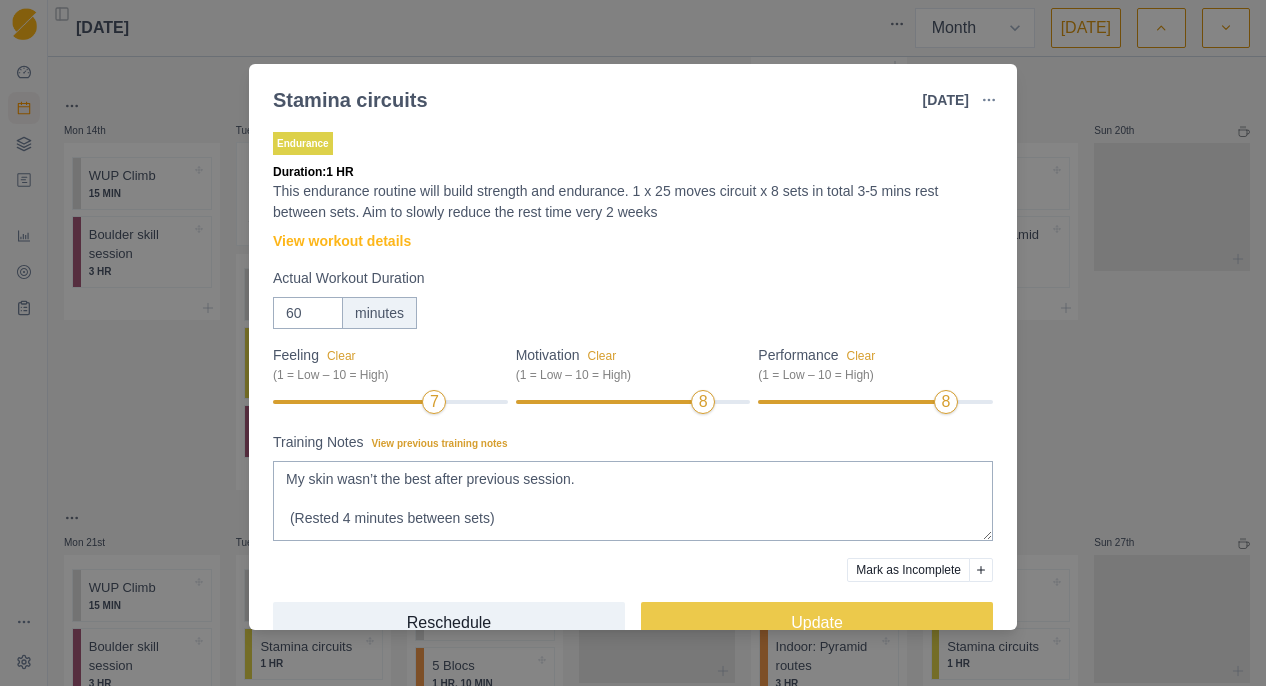 scroll, scrollTop: 41, scrollLeft: 0, axis: vertical 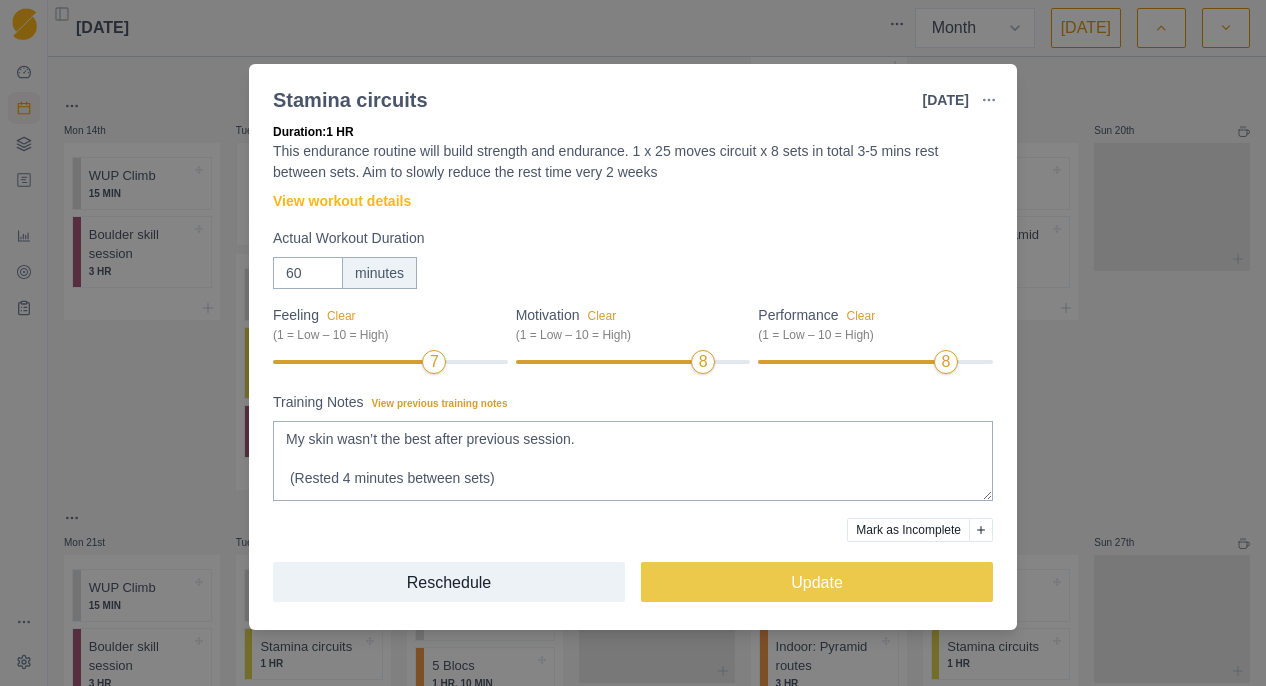 click on "Stamina circuits [DATE] Link To Goal View Workout Metrics Edit Original Workout Reschedule Workout Remove From Schedule Endurance Duration:  1 HR This endurance routine will build strength and endurance.
1 x 25 moves circuit x 8 sets in total
3-5 mins rest between sets.
Aim to slowly reduce the rest time very 2 weeks View workout details Actual Workout Duration 60 minutes Feeling Clear (1 = Low – 10 = High) 7 Motivation Clear (1 = Low – 10 = High) 8 Performance Clear (1 = Low – 10 = High) 8 Training Notes View previous training notes Mark as Incomplete Reschedule Update" at bounding box center (633, 343) 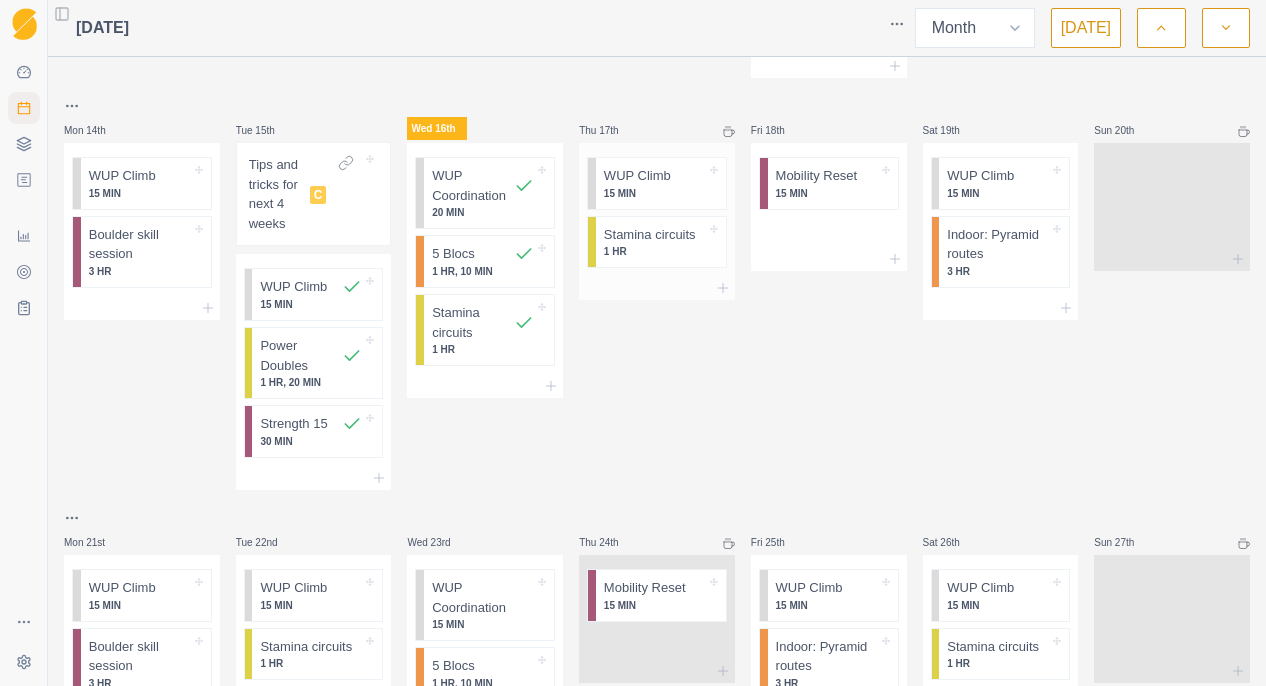 click on "15 MIN" at bounding box center (655, 193) 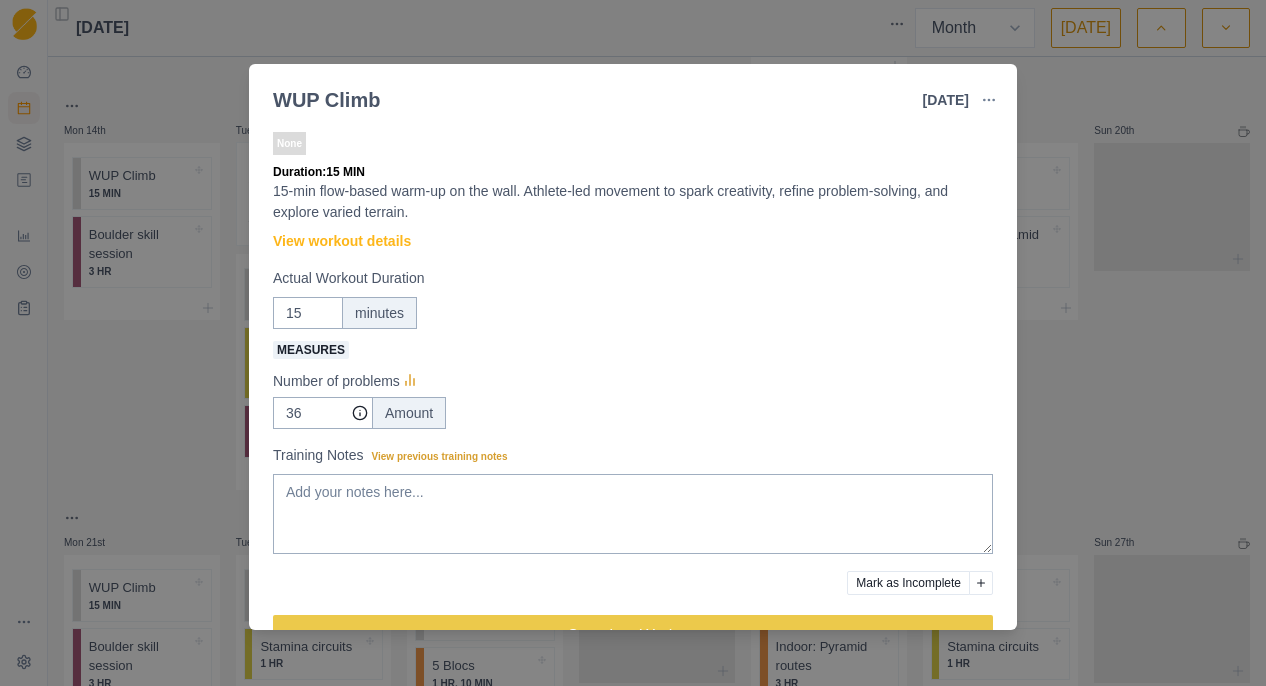 click on "WUP Climb [DATE] Link To Goal View Workout Metrics Edit Original Workout Reschedule Workout Remove From Schedule None Duration:  15 MIN 15-min flow-based warm-up on the wall. Athlete-led movement to spark creativity, refine problem-solving, and explore varied terrain.  View workout details Actual Workout Duration 15 minutes Measures Number of problems 36 Amount Training Notes View previous training notes Mark as Incomplete Complete Workout" at bounding box center (633, 343) 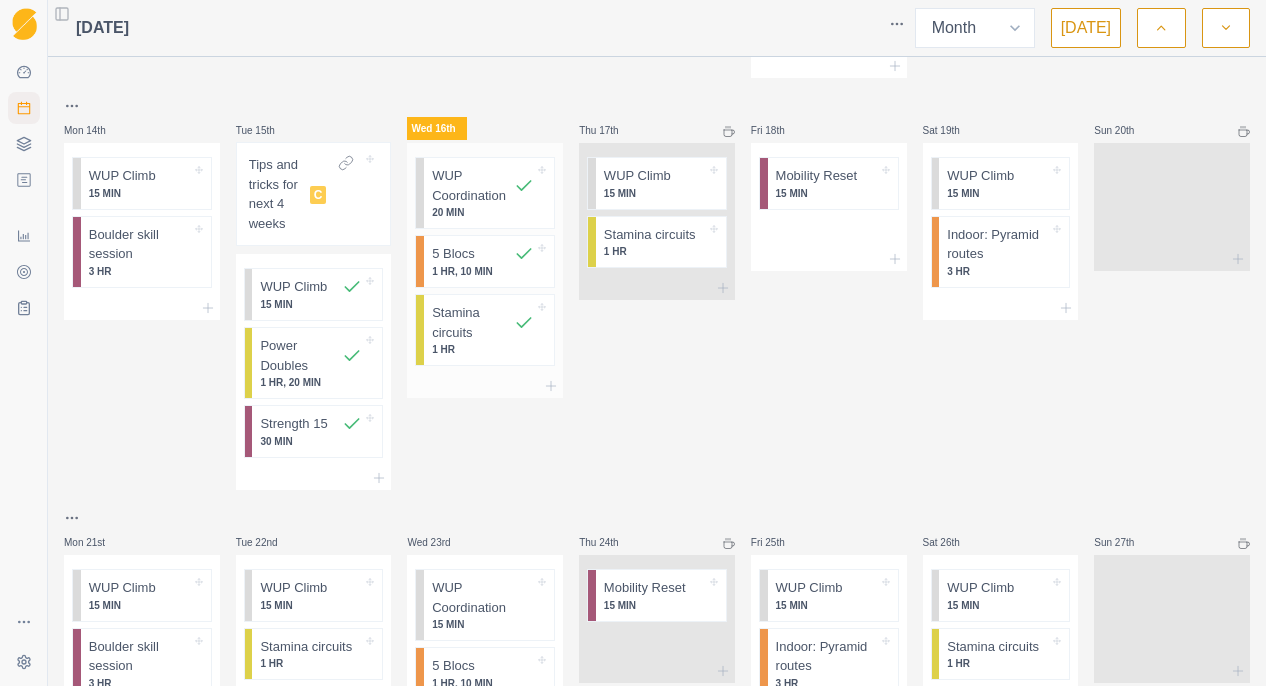 click on "Stamina circuits" at bounding box center (473, 322) 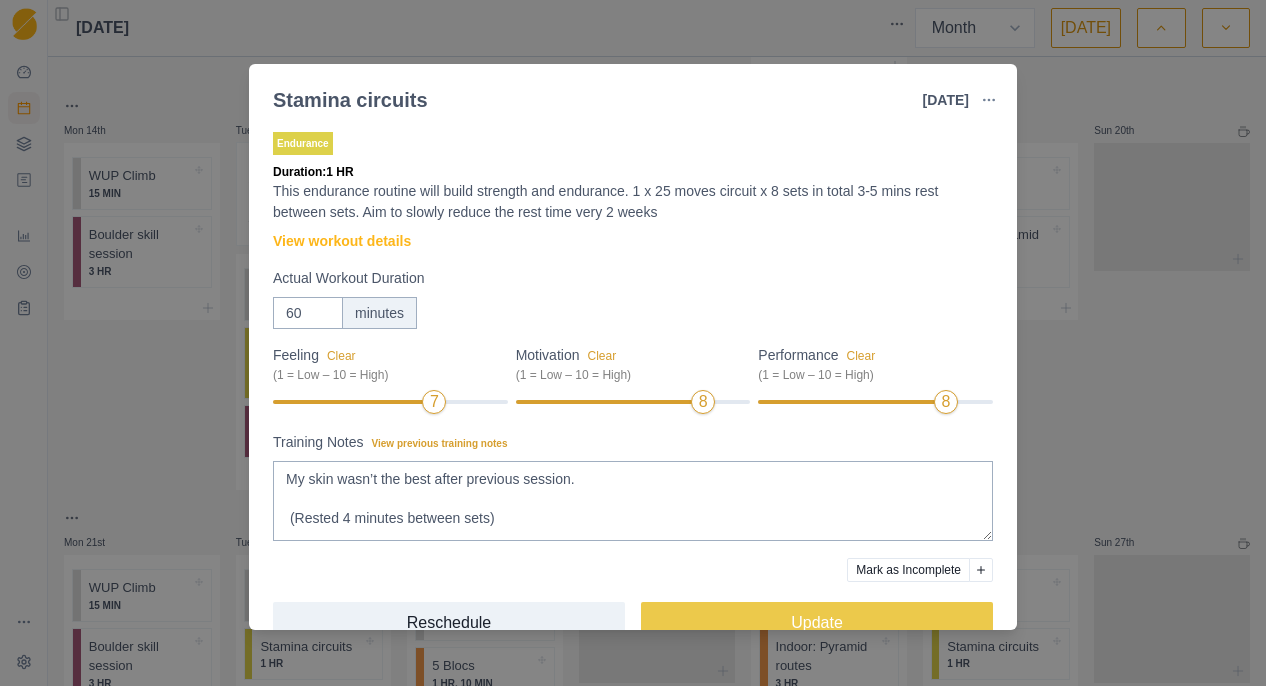 scroll, scrollTop: 41, scrollLeft: 0, axis: vertical 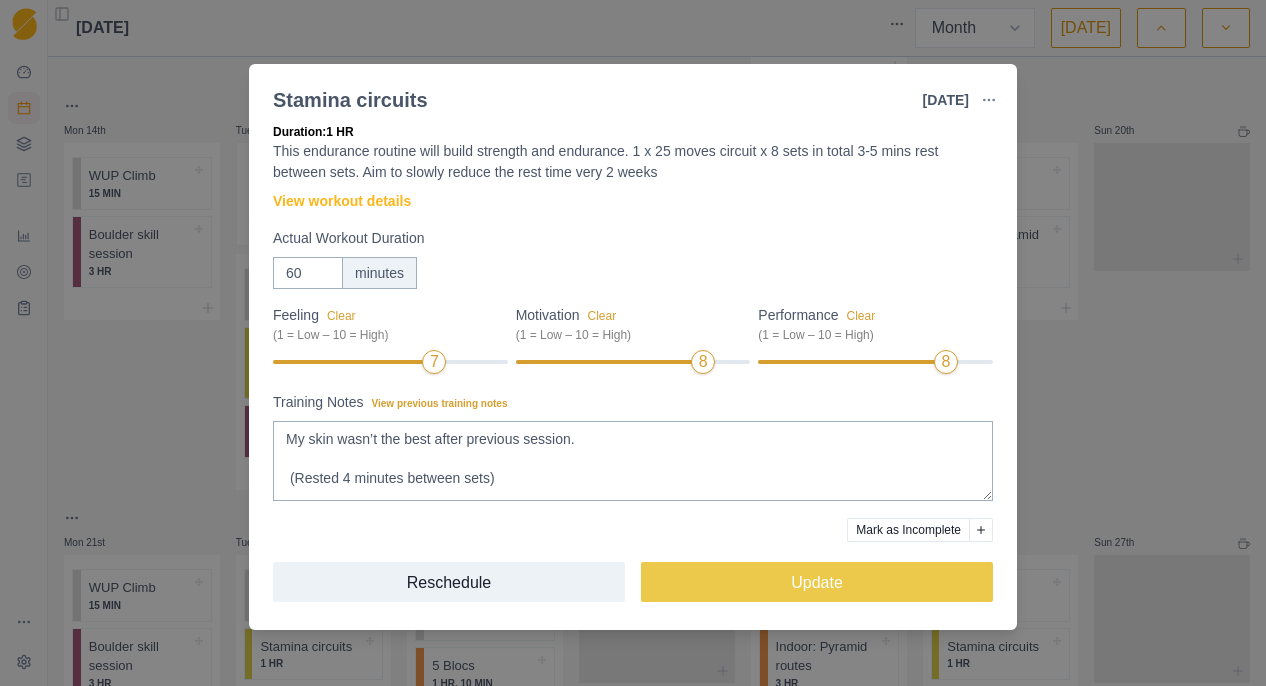 click on "Stamina circuits [DATE] Link To Goal View Workout Metrics Edit Original Workout Reschedule Workout Remove From Schedule Endurance Duration:  1 HR This endurance routine will build strength and endurance.
1 x 25 moves circuit x 8 sets in total
3-5 mins rest between sets.
Aim to slowly reduce the rest time very 2 weeks View workout details Actual Workout Duration 60 minutes Feeling Clear (1 = Low – 10 = High) 7 Motivation Clear (1 = Low – 10 = High) 8 Performance Clear (1 = Low – 10 = High) 8 Training Notes View previous training notes Mark as Incomplete Reschedule Update" at bounding box center (633, 343) 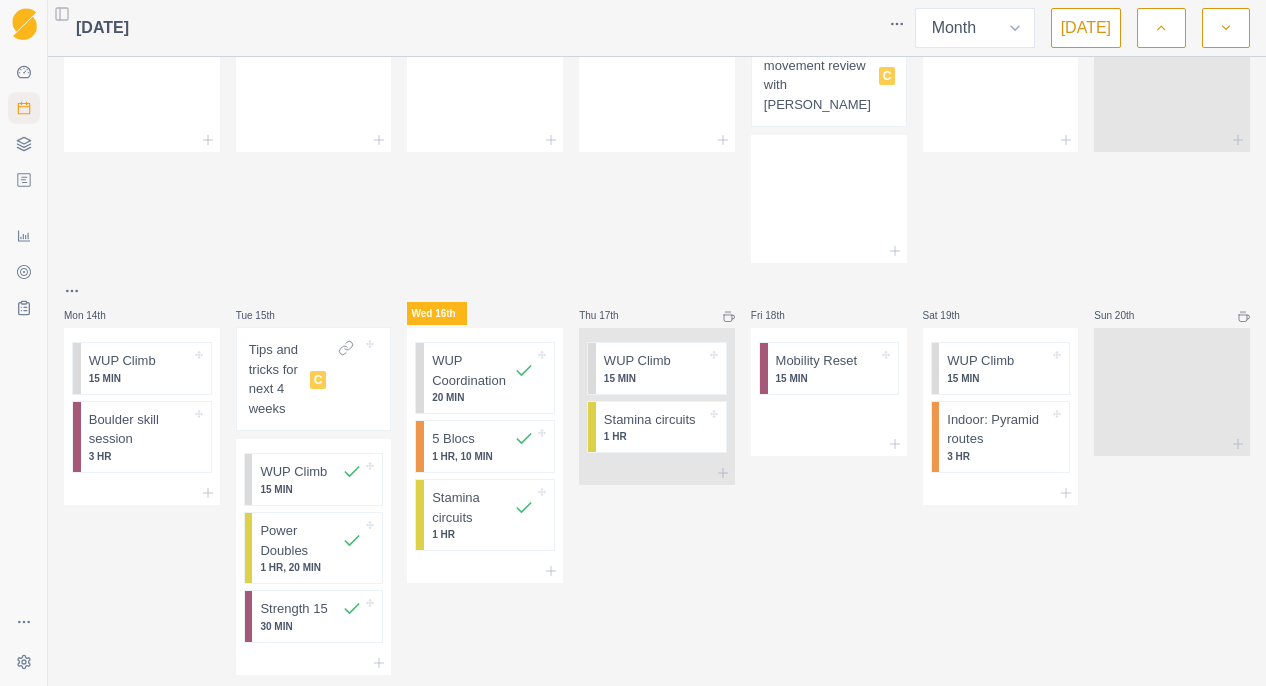scroll, scrollTop: 283, scrollLeft: 0, axis: vertical 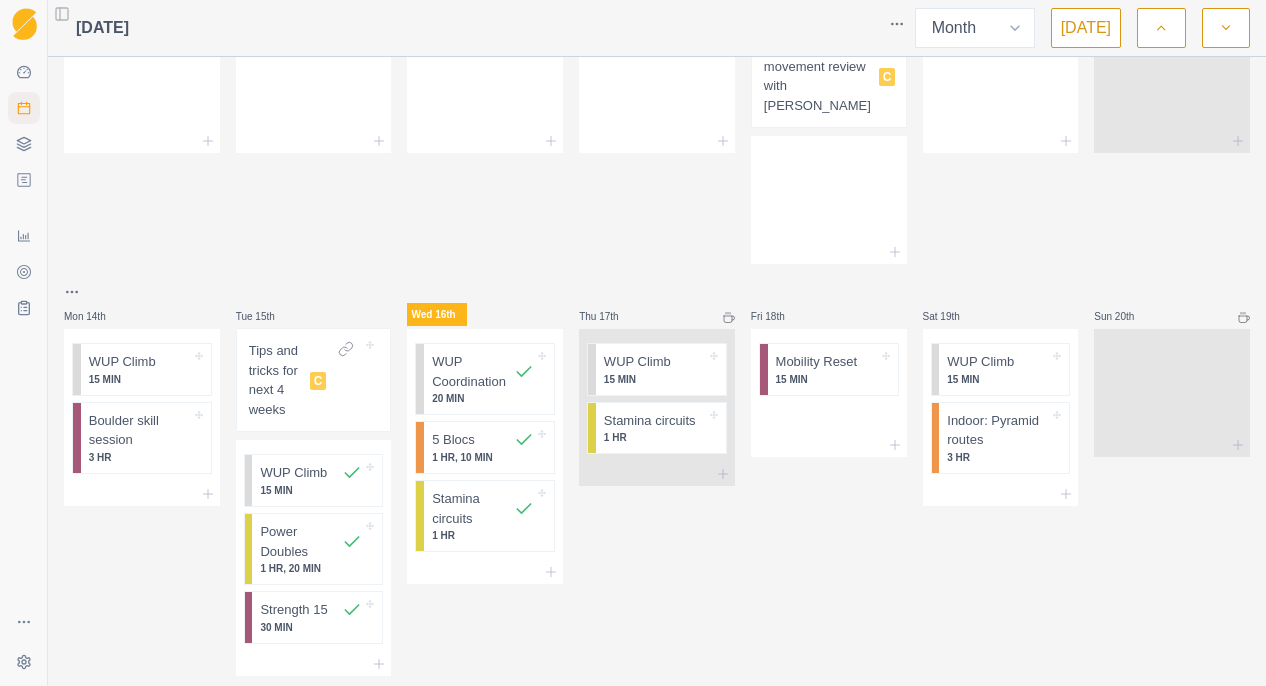 click on "Tips and tricks for next 4 weeks" at bounding box center (275, 380) 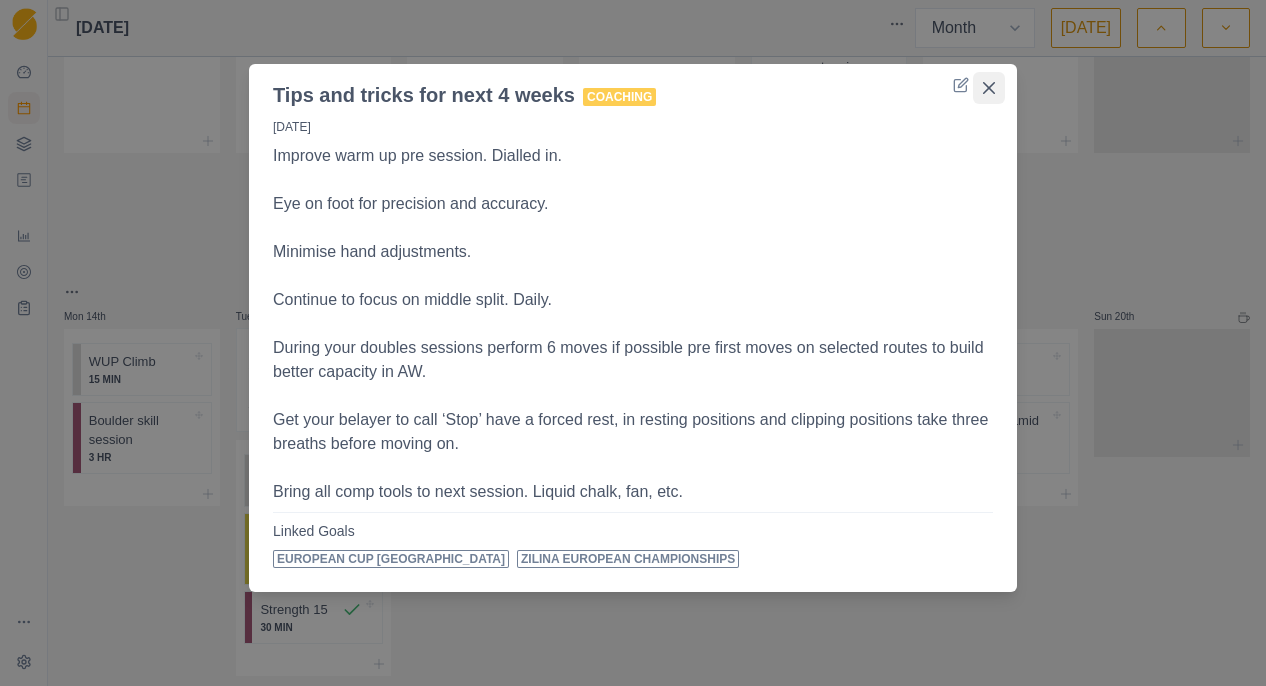 click 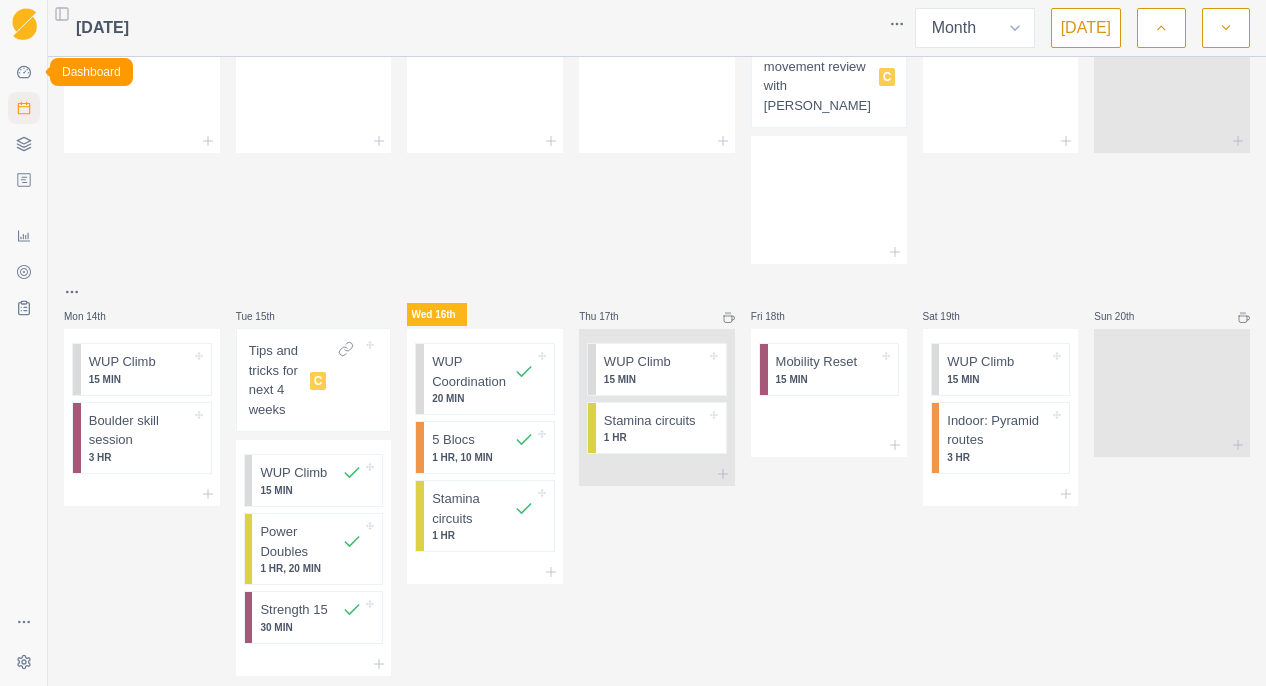 click 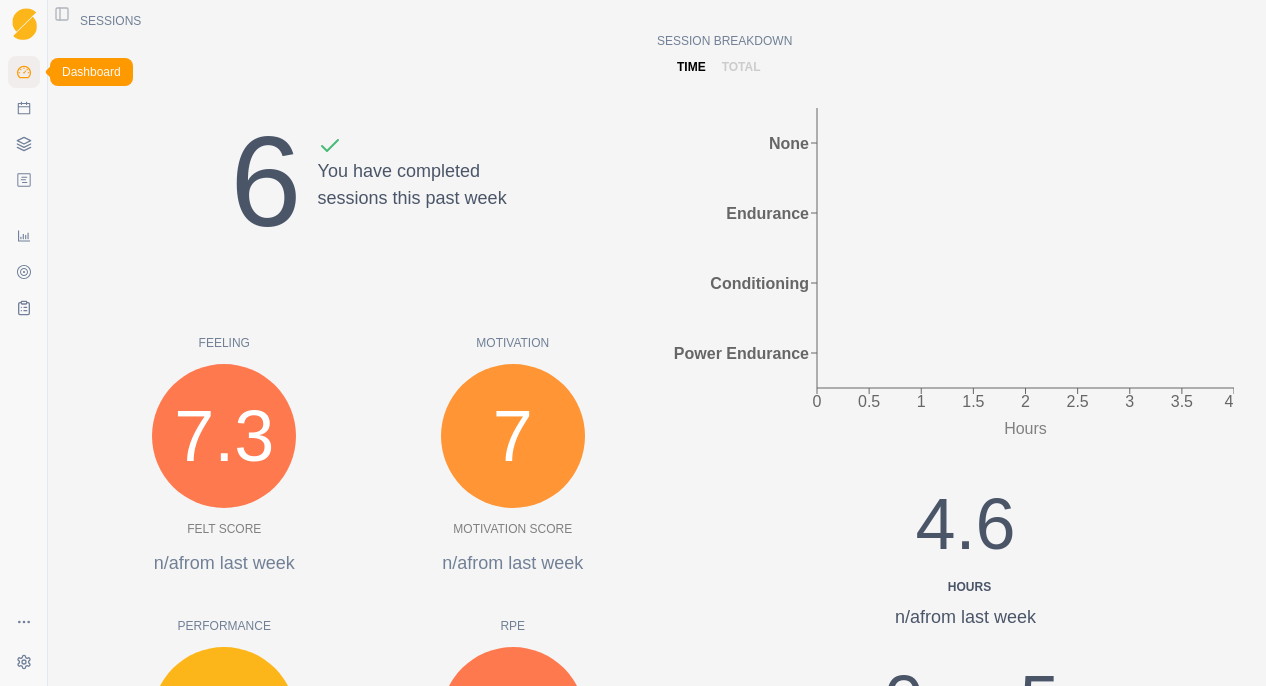 scroll, scrollTop: 0, scrollLeft: 0, axis: both 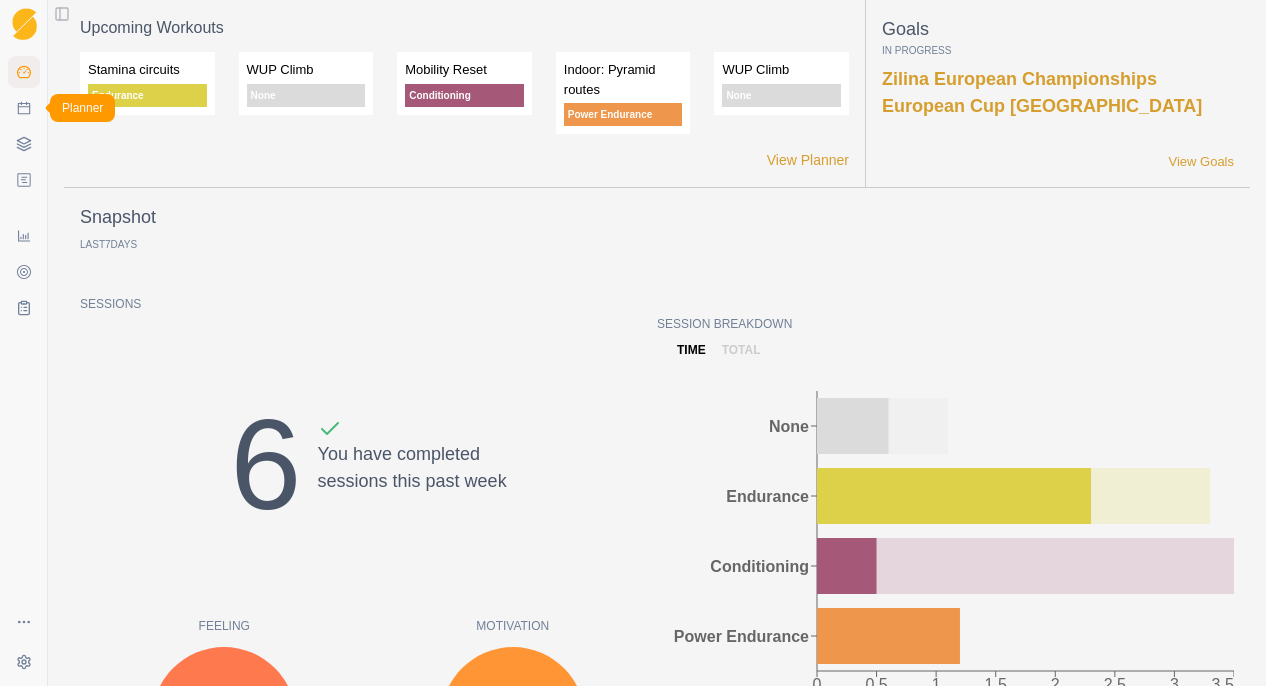 click on "Planner" at bounding box center (24, 108) 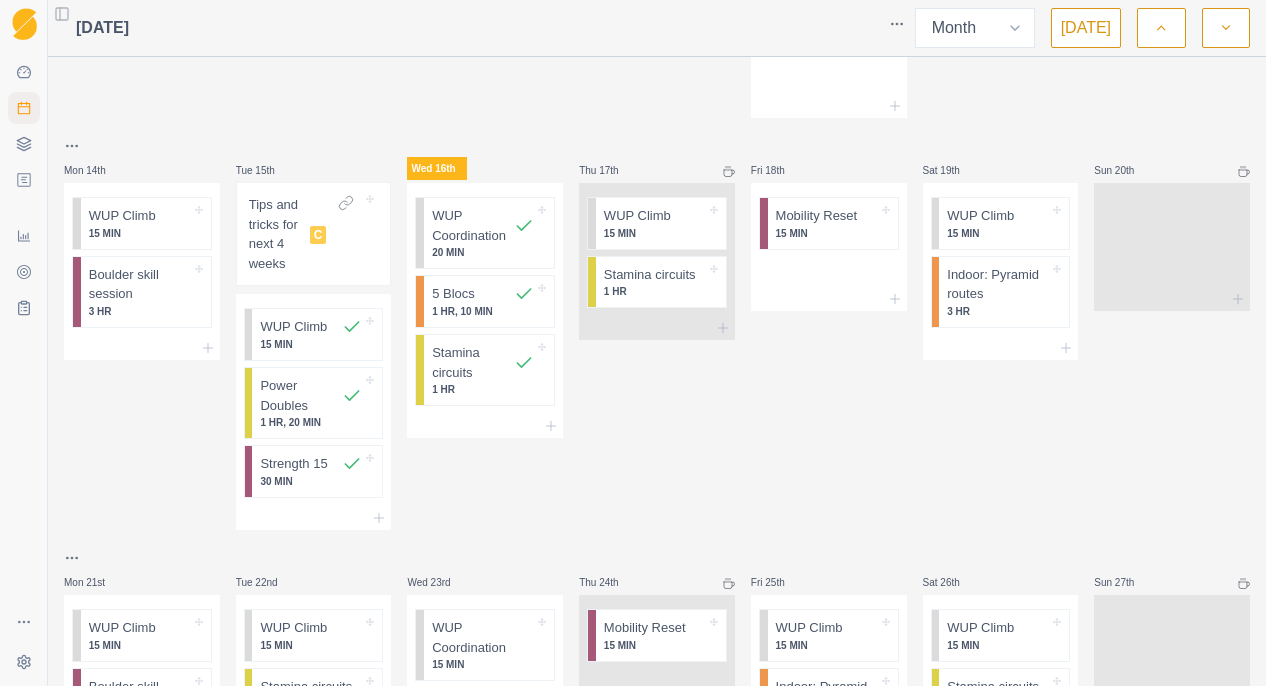 scroll, scrollTop: 442, scrollLeft: 0, axis: vertical 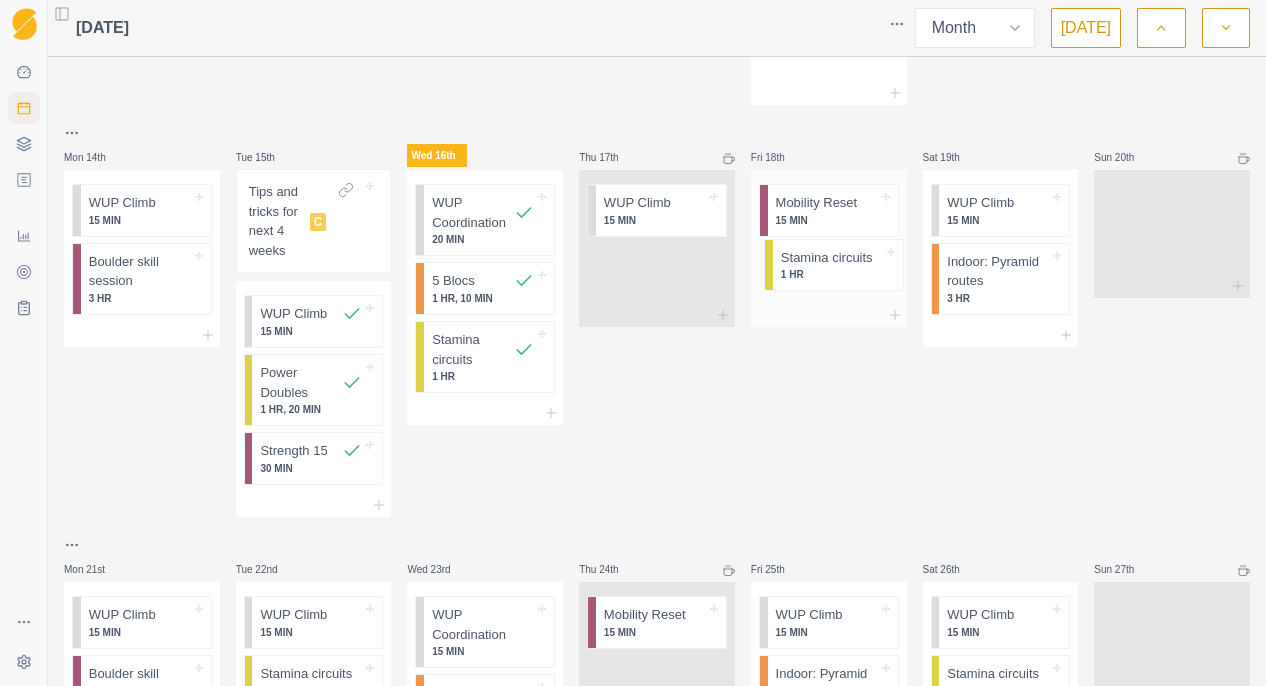 drag, startPoint x: 657, startPoint y: 274, endPoint x: 826, endPoint y: 267, distance: 169.14491 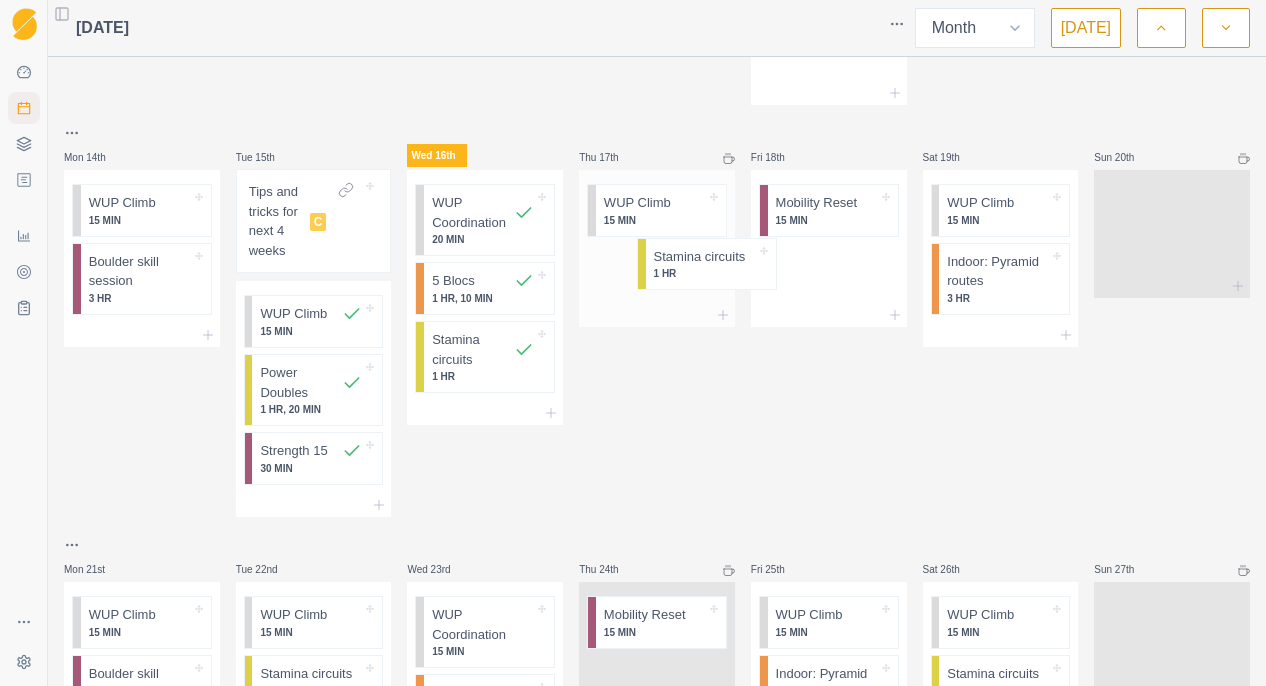 drag, startPoint x: 839, startPoint y: 278, endPoint x: 658, endPoint y: 264, distance: 181.54063 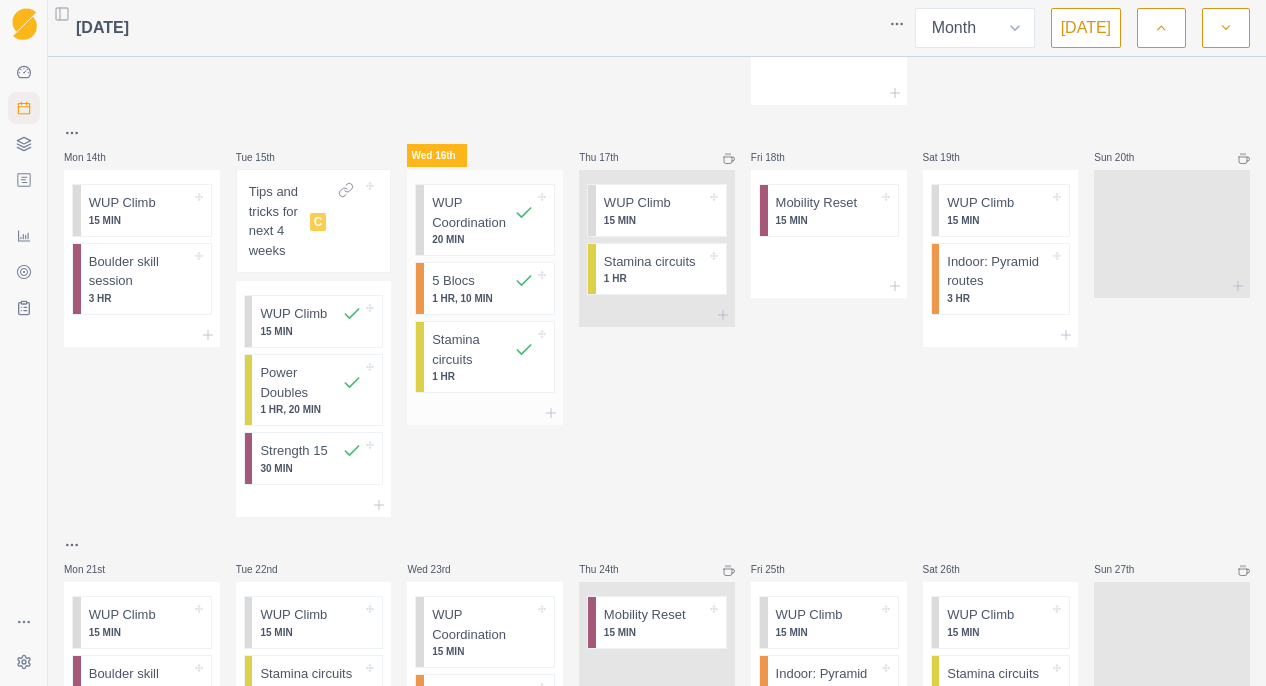 click on "WUP Coordination 20 MIN 5 Blocs 1 HR, 10 MIN Stamina circuits 1 HR" at bounding box center [485, 285] 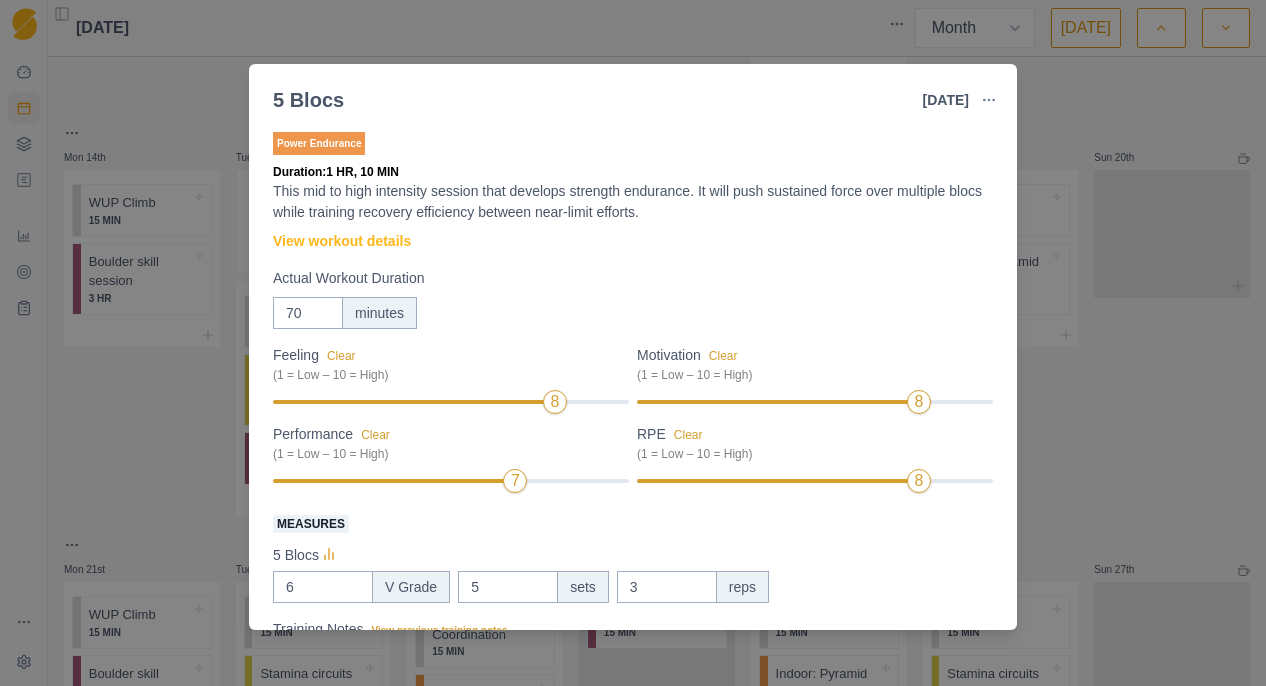 click on "Power Endurance Duration:  1 HR, 10 MIN This mid to high intensity session that develops strength endurance. It will push sustained force over multiple blocs while training recovery efficiency between near-limit efforts. View workout details Actual Workout Duration 70 minutes Feeling Clear (1 = Low – 10 = High) 8 Motivation Clear (1 = Low – 10 = High) 8 Performance Clear (1 = Low – 10 = High) 7 RPE Clear (1 = Low – 10 = High) 8 Measures 5 Blocs  6 V Grade 5 sets 3 reps Training Notes View previous training notes Mark as Incomplete Reschedule Update" at bounding box center (633, 488) 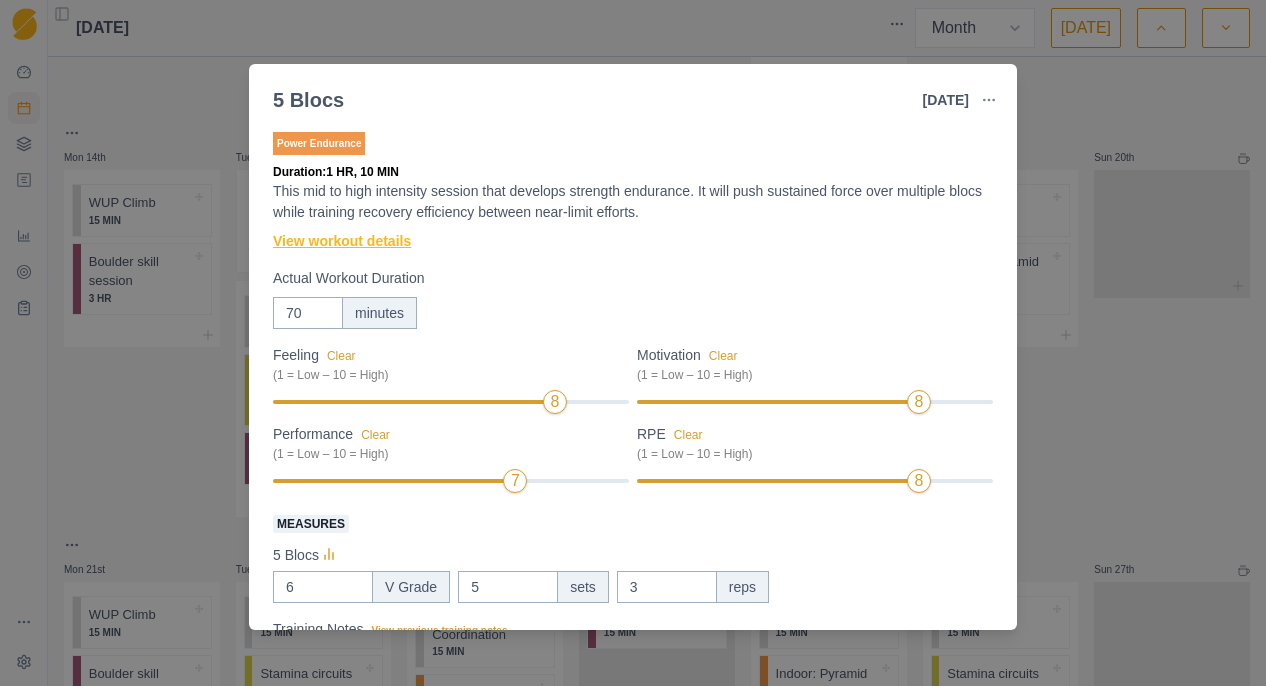 click on "View workout details" at bounding box center [342, 241] 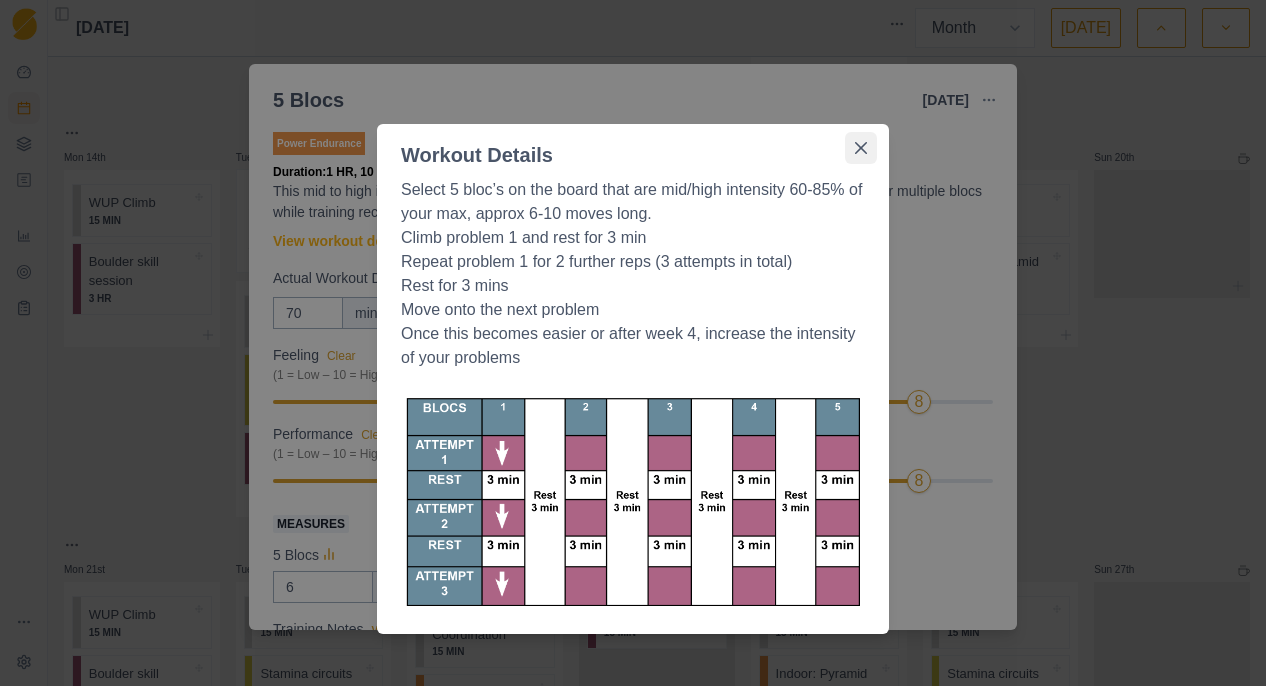 click at bounding box center (861, 148) 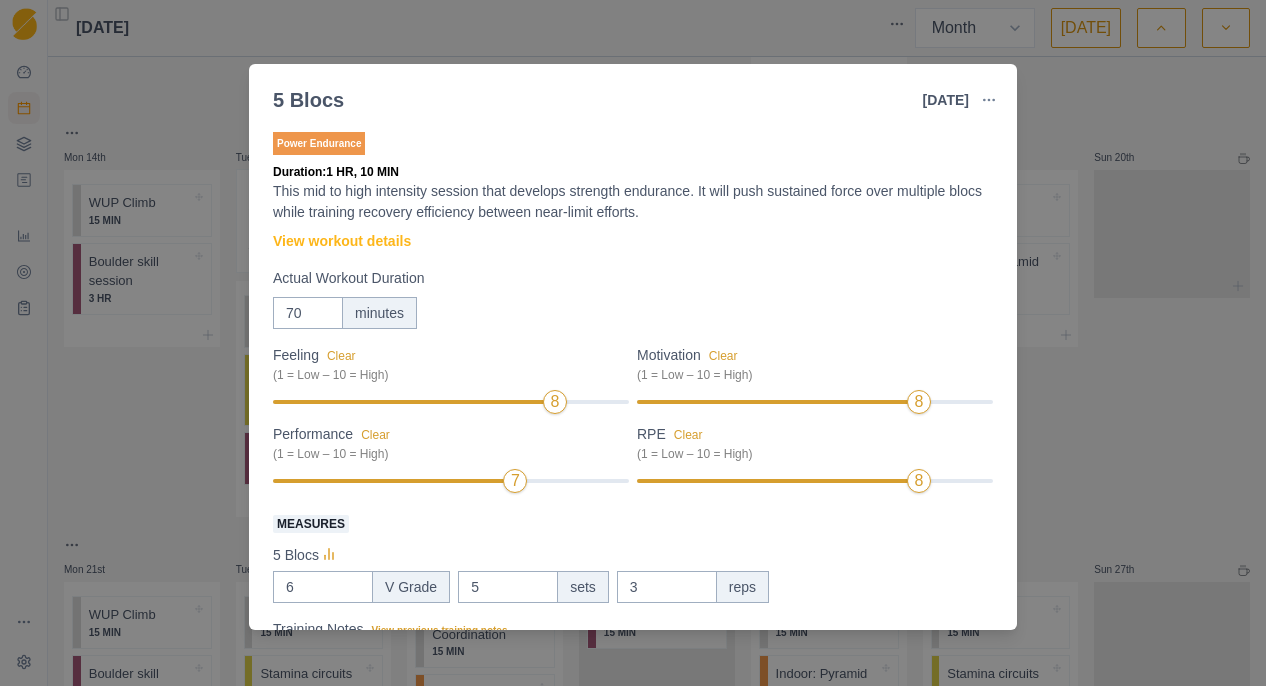click on "5 Blocs [DATE] Link To Goal View Workout Metrics Edit Original Workout Reschedule Workout Remove From Schedule Power Endurance Duration:  1 HR, 10 MIN This mid to high intensity session that develops strength endurance. It will push sustained force over multiple blocs while training recovery efficiency between near-limit efforts. View workout details Actual Workout Duration 70 minutes Feeling Clear (1 = Low – 10 = High) 8 Motivation Clear (1 = Low – 10 = High) 8 Performance Clear (1 = Low – 10 = High) 7 RPE Clear (1 = Low – 10 = High) 8 Measures 5 Blocs  6 V Grade 5 sets 3 reps Training Notes View previous training notes Mark as Incomplete Reschedule Update" at bounding box center [633, 343] 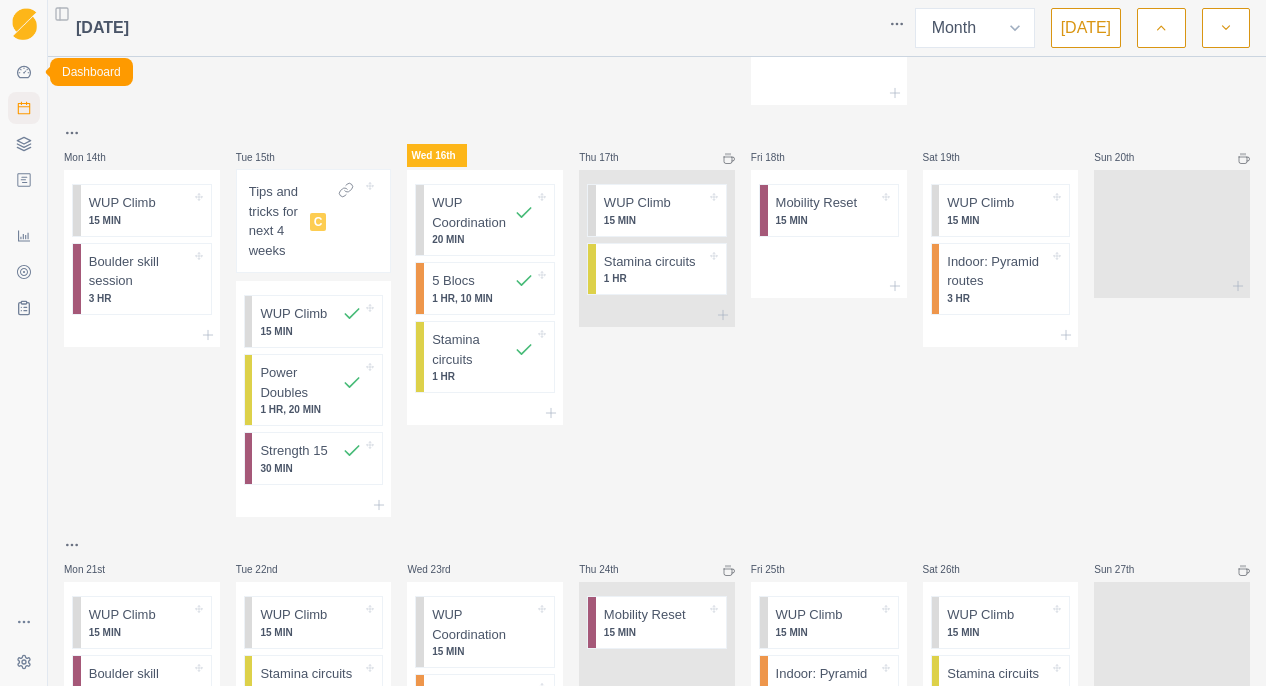 click 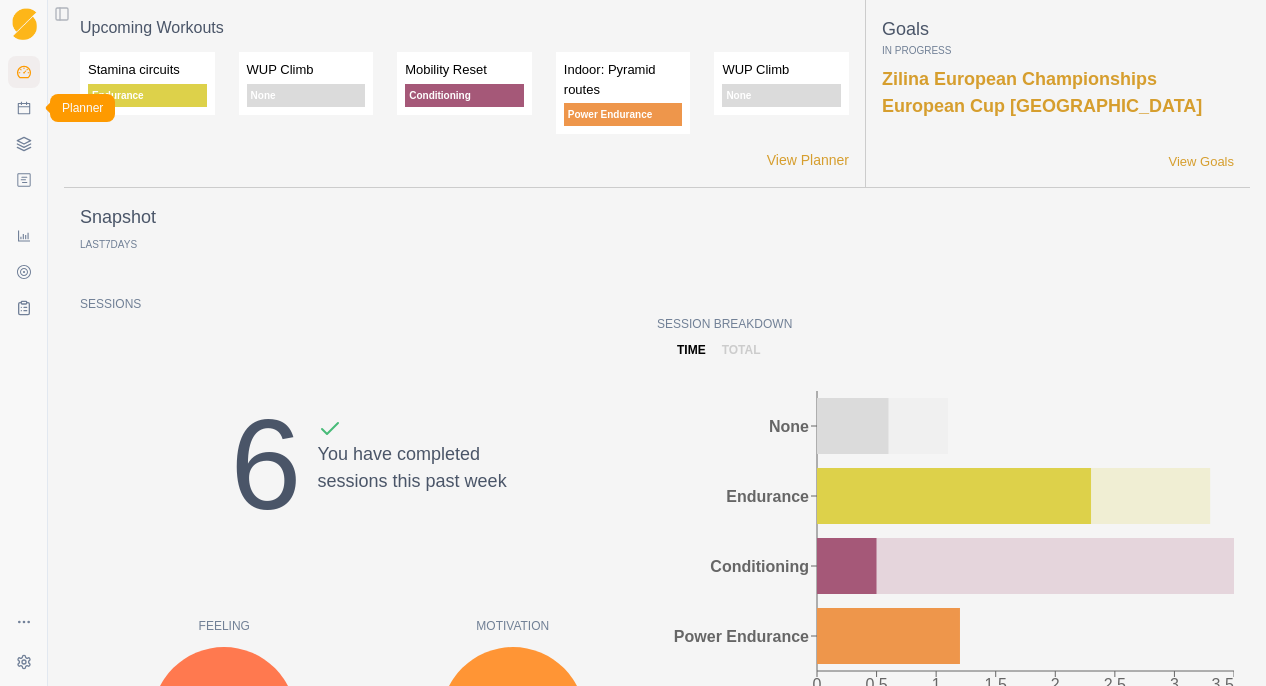 click 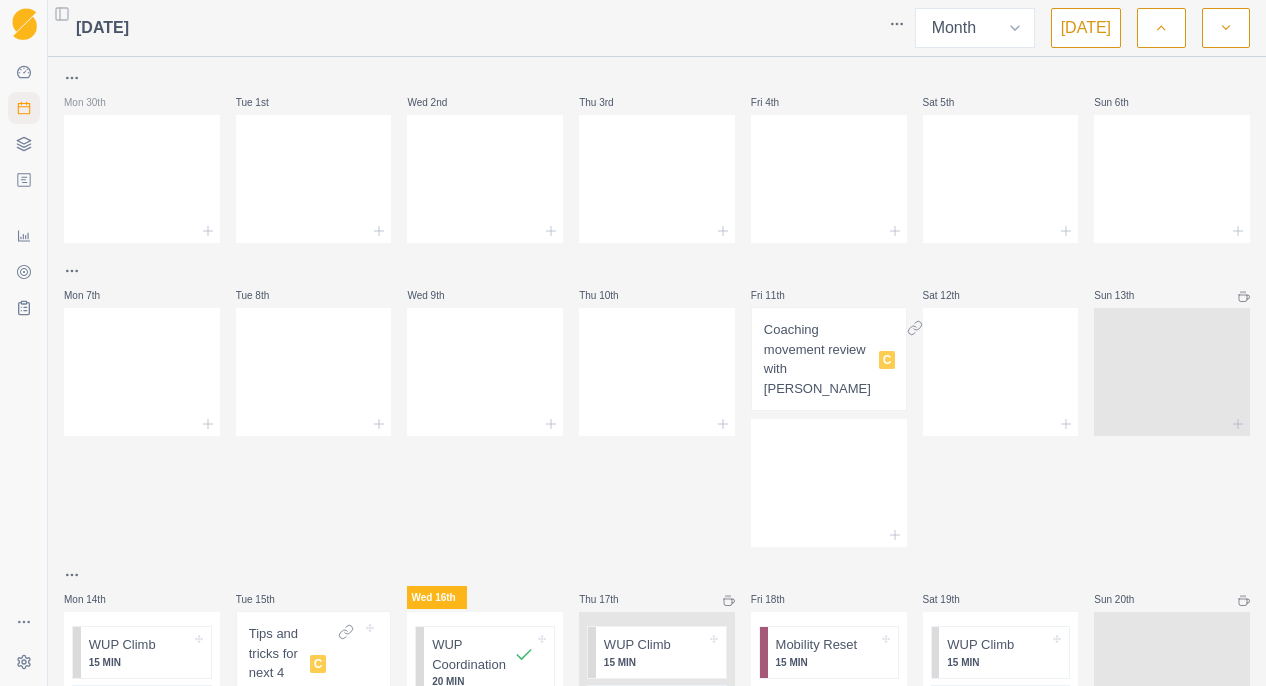 click on "Coaching movement review with [PERSON_NAME]" at bounding box center (834, 359) 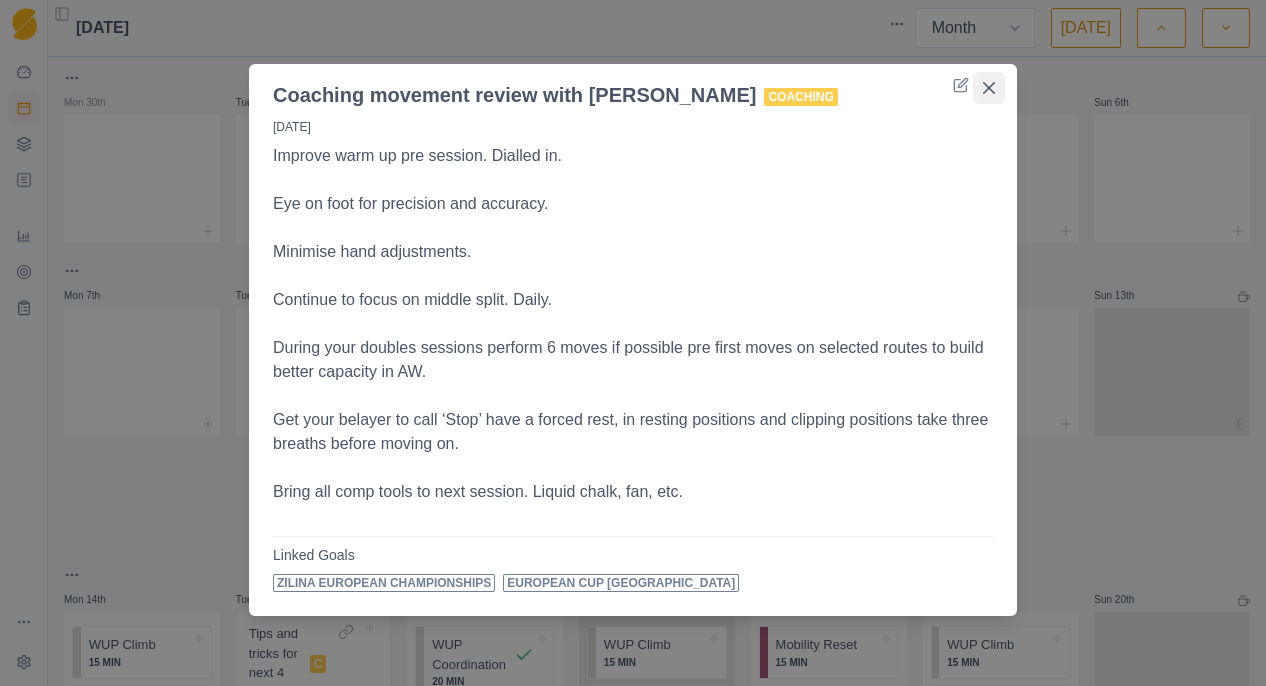 click at bounding box center [989, 88] 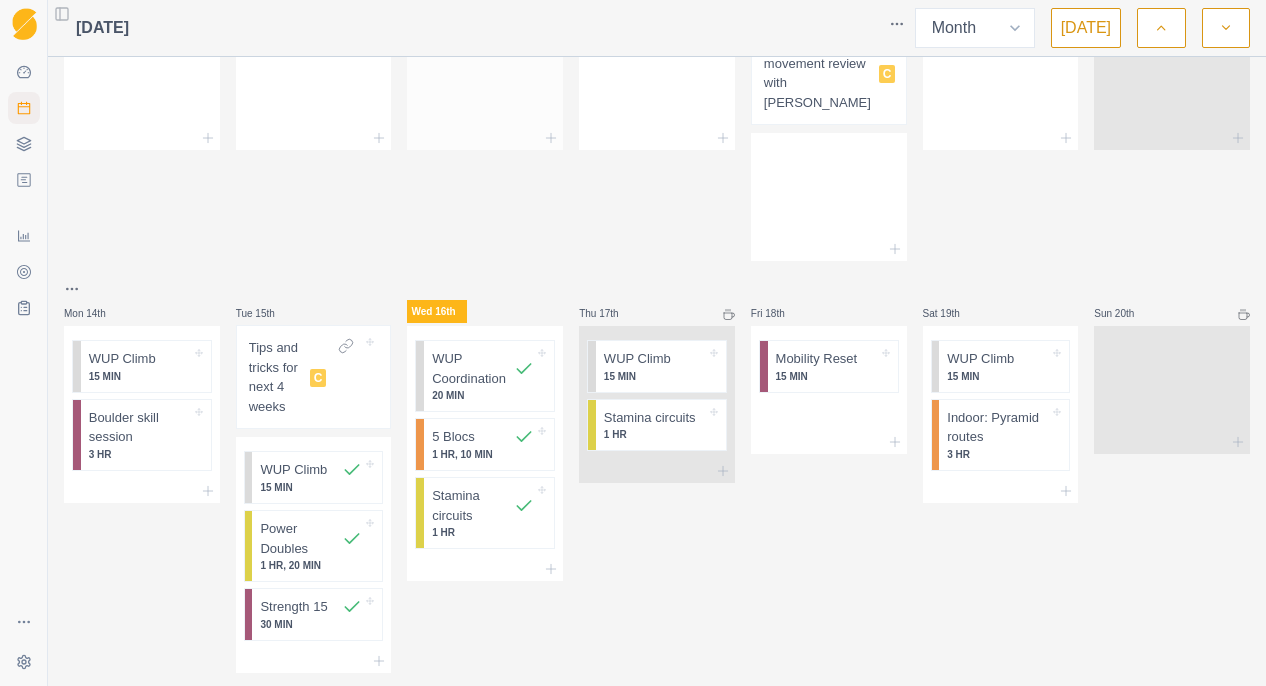 scroll, scrollTop: 284, scrollLeft: 0, axis: vertical 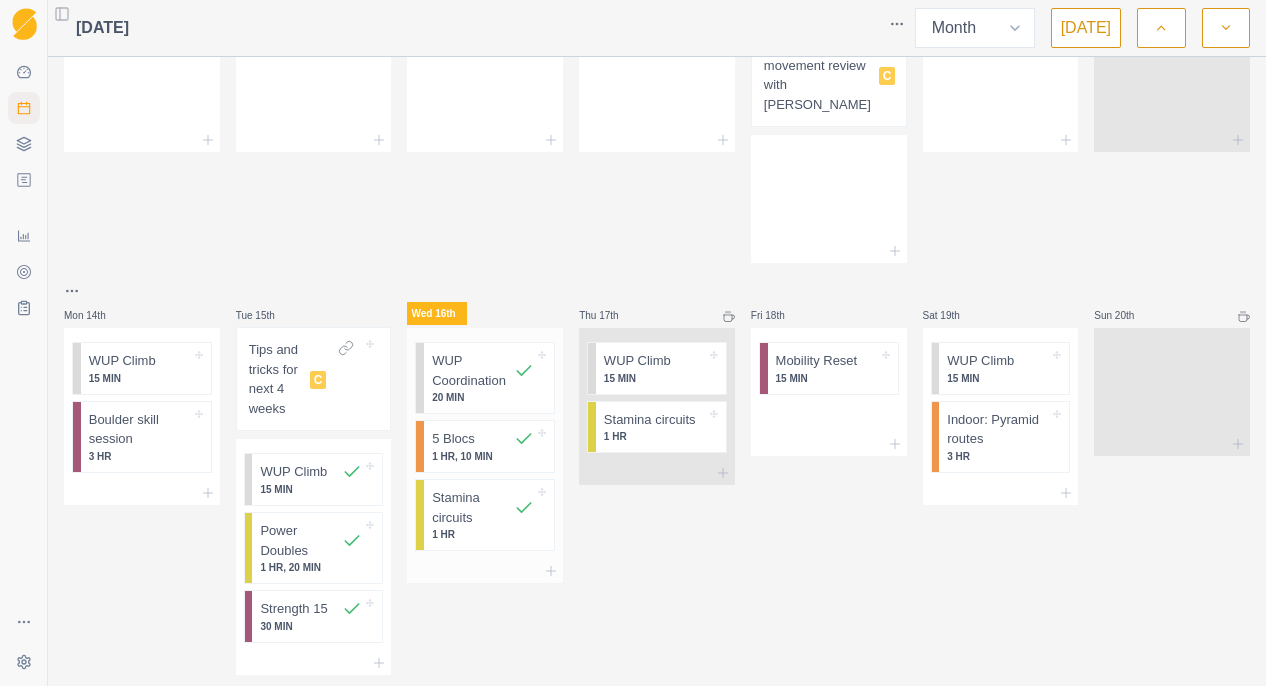 click on "WUP Coordination" at bounding box center (473, 370) 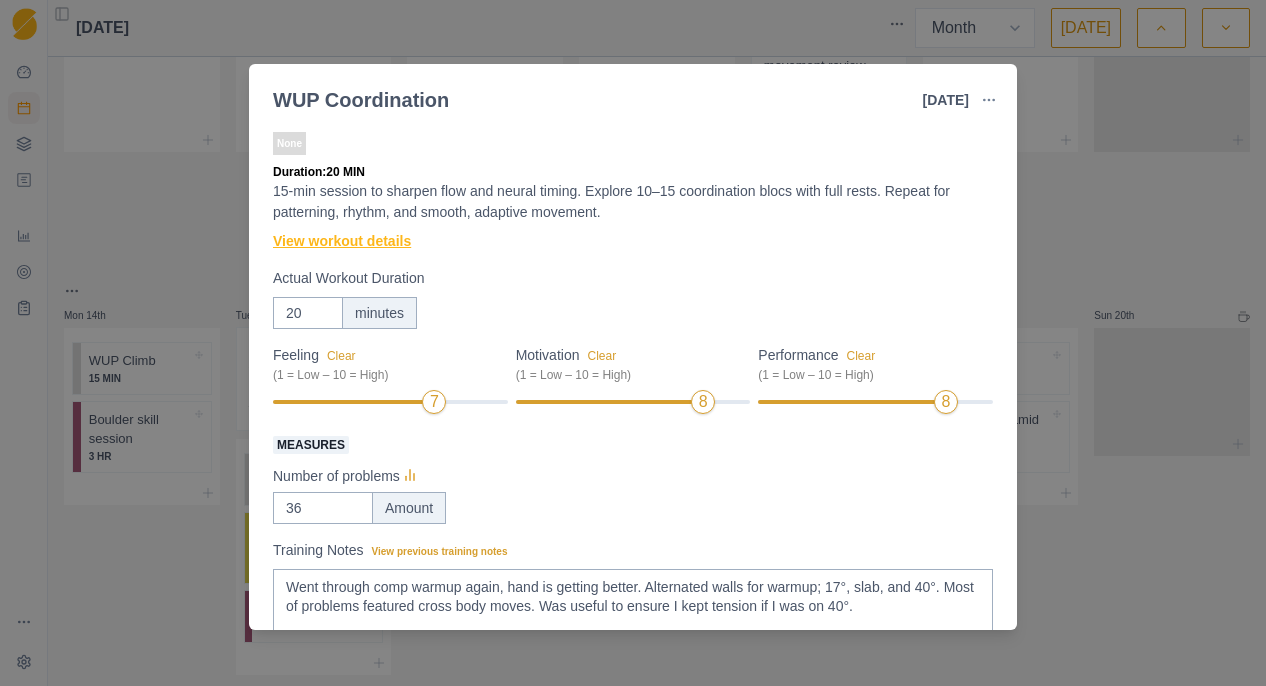 click on "View workout details" at bounding box center (342, 241) 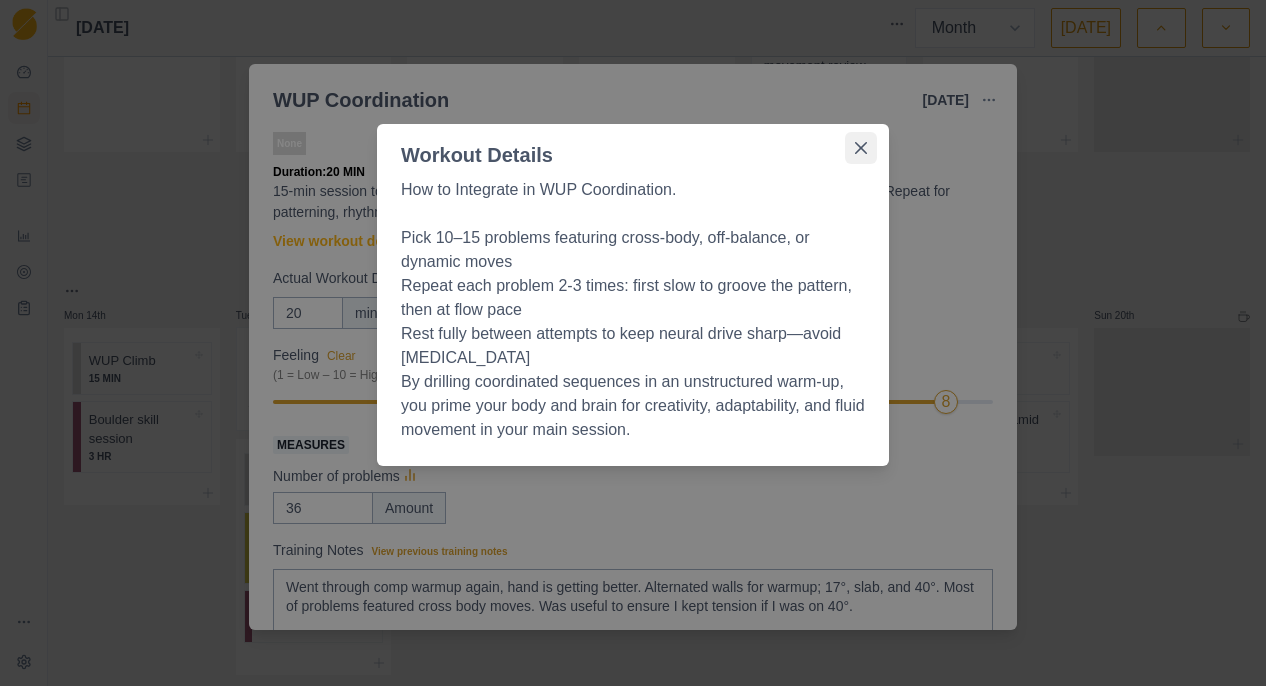 click at bounding box center (861, 148) 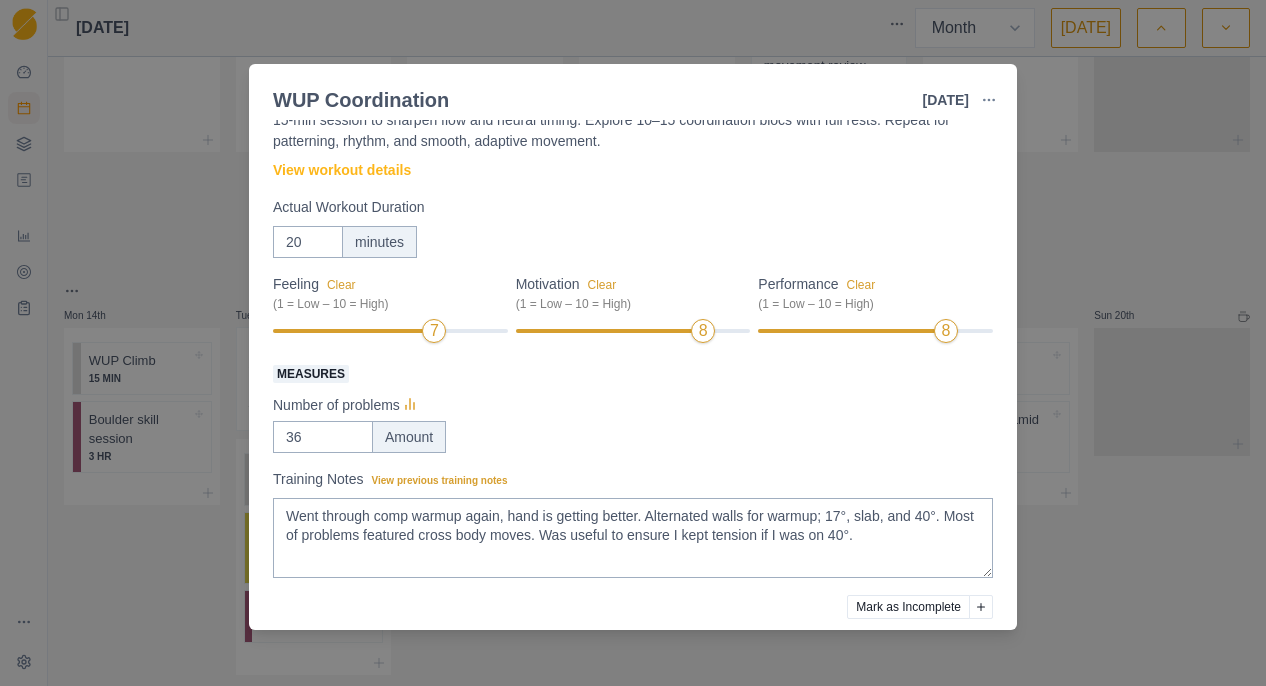 scroll, scrollTop: 99, scrollLeft: 0, axis: vertical 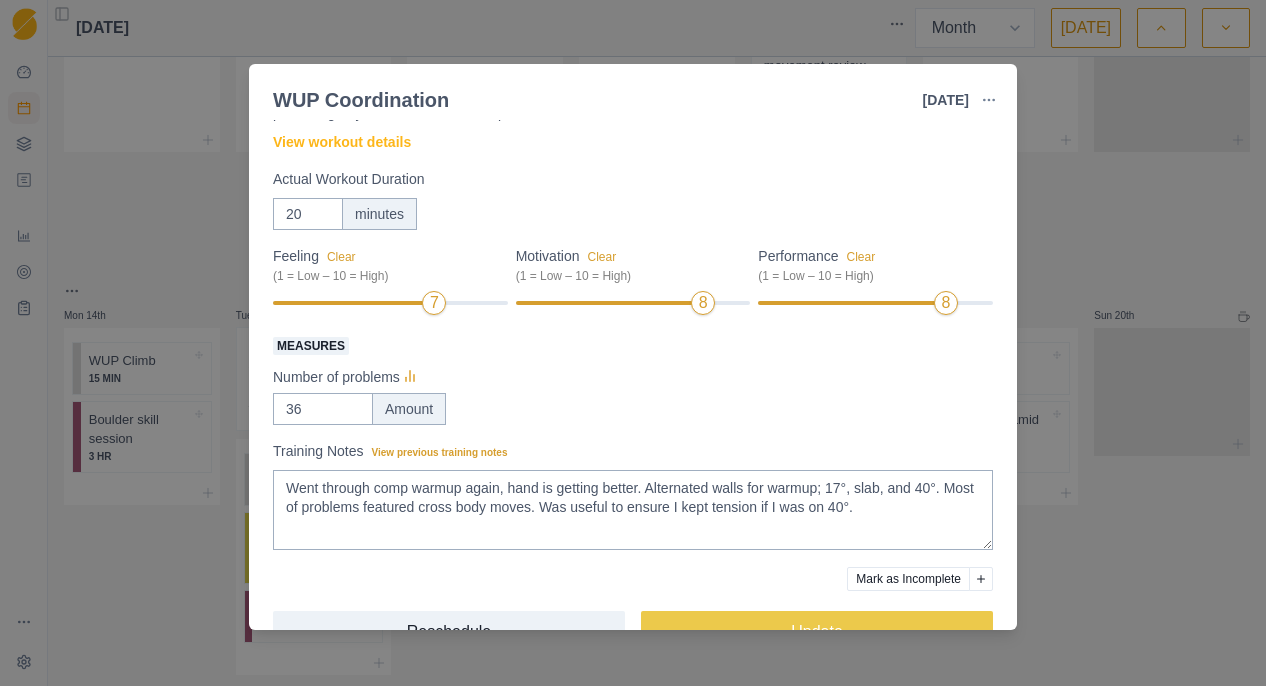 click on "WUP Coordination [DATE] Link To Goal View Workout Metrics Edit Original Workout Reschedule Workout Remove From Schedule None Duration:  20 MIN 15-min session to sharpen flow and neural timing. Explore 10–15 coordination blocs with full rests. Repeat for patterning, rhythm, and smooth, adaptive movement. View workout details Actual Workout Duration 20 minutes Feeling Clear (1 = Low – 10 = High) 7 Motivation Clear (1 = Low – 10 = High) 8 Performance Clear (1 = Low – 10 = High) 8 Measures Number of problems 36 Amount Training Notes View previous training notes Went through comp warmup again, hand is getting better. Alternated walls for warmup; 17°, slab, and 40°. Most of problems featured cross body moves. Was useful to ensure I kept tension if I was on 40°. Mark as Incomplete Reschedule Update" at bounding box center (633, 343) 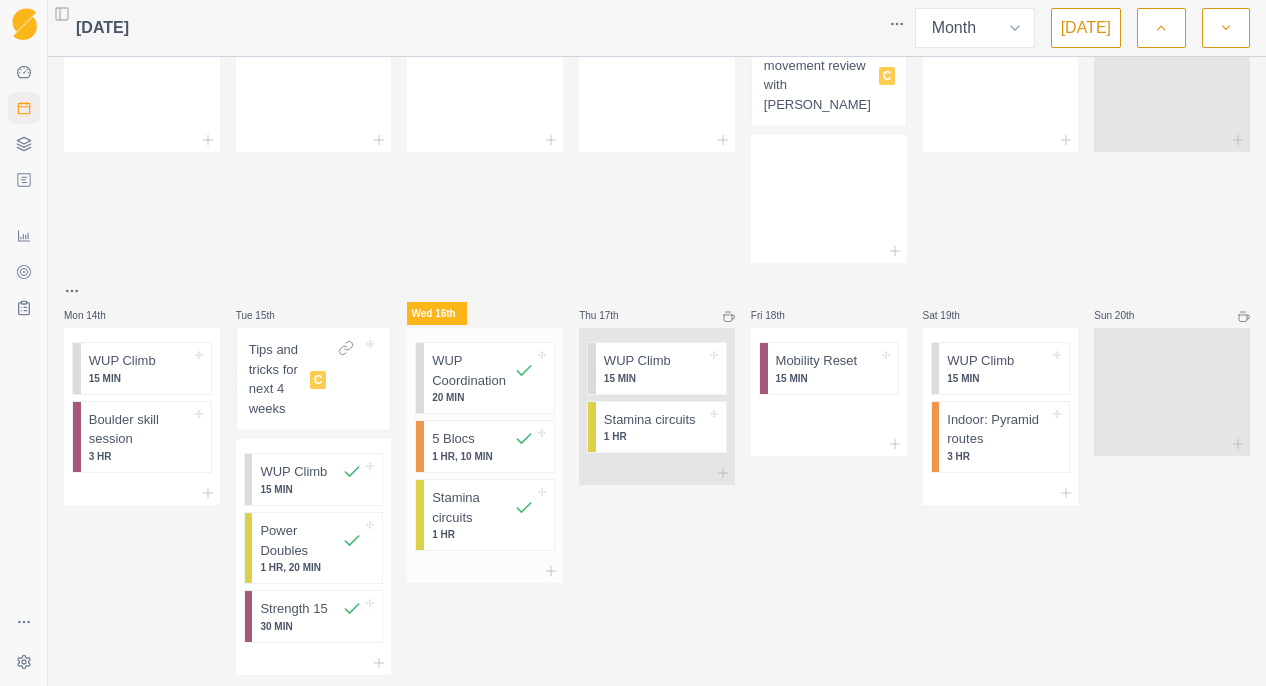 click on "1 HR, 10 MIN" at bounding box center (483, 456) 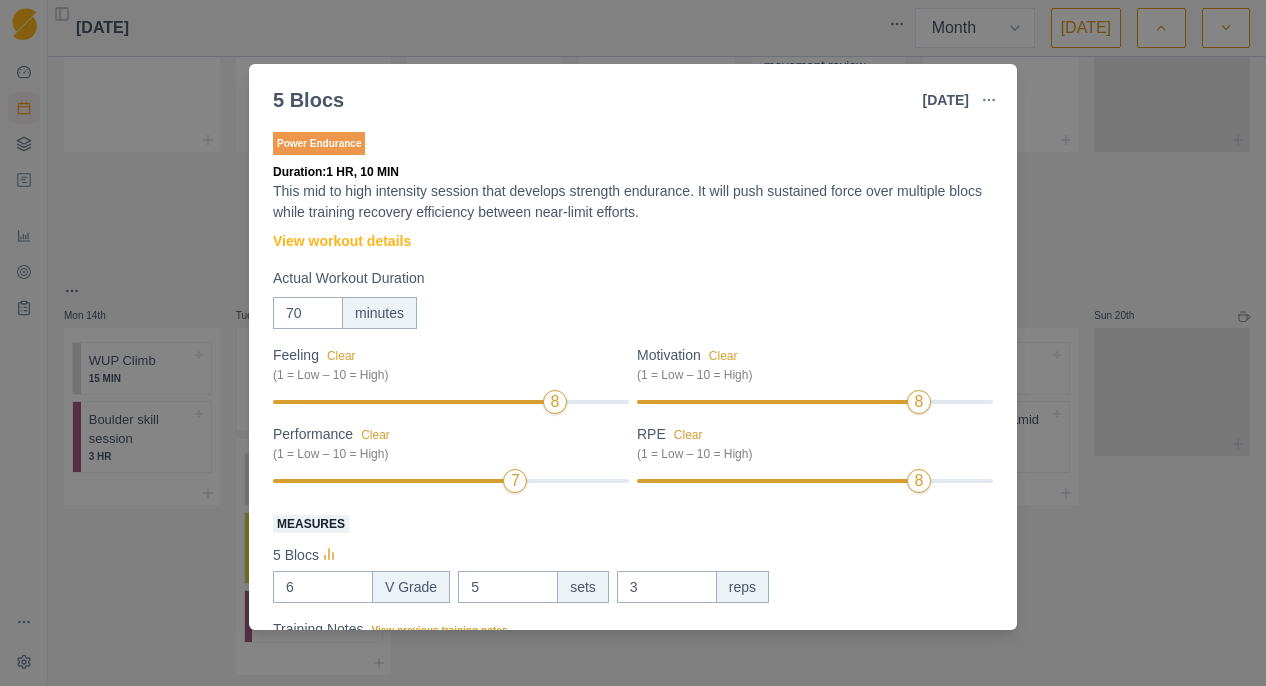 scroll, scrollTop: 228, scrollLeft: 0, axis: vertical 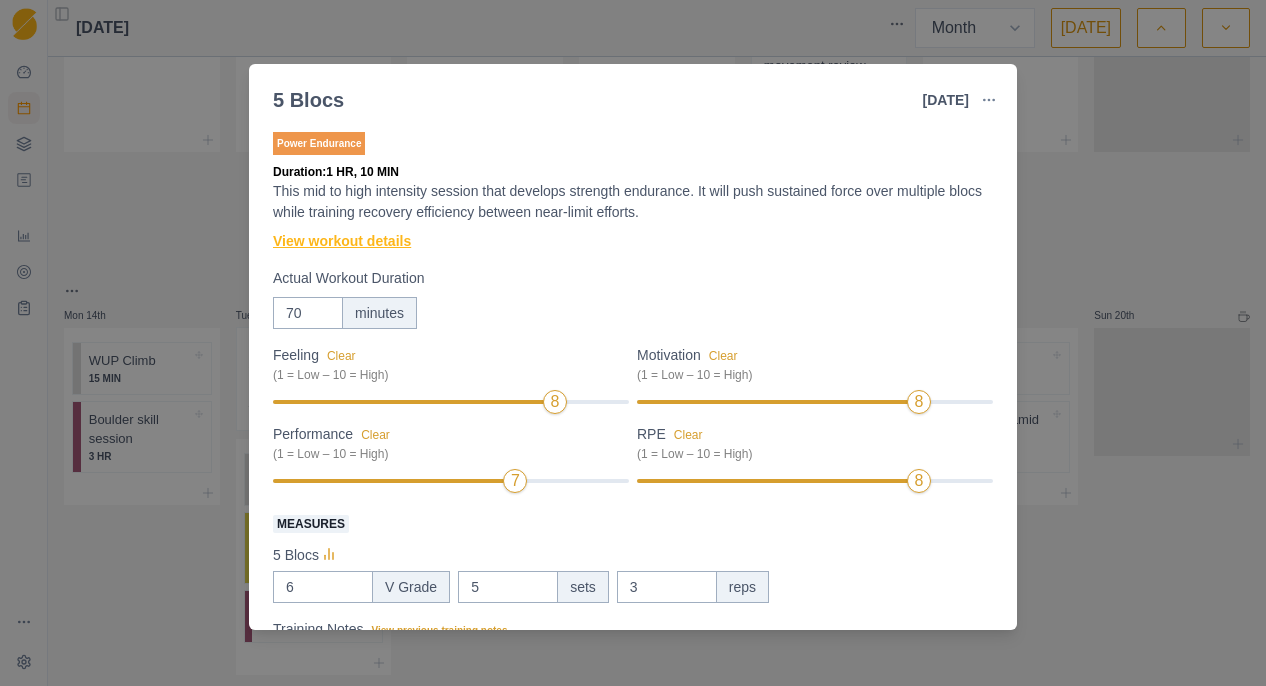 click on "View workout details" at bounding box center [342, 241] 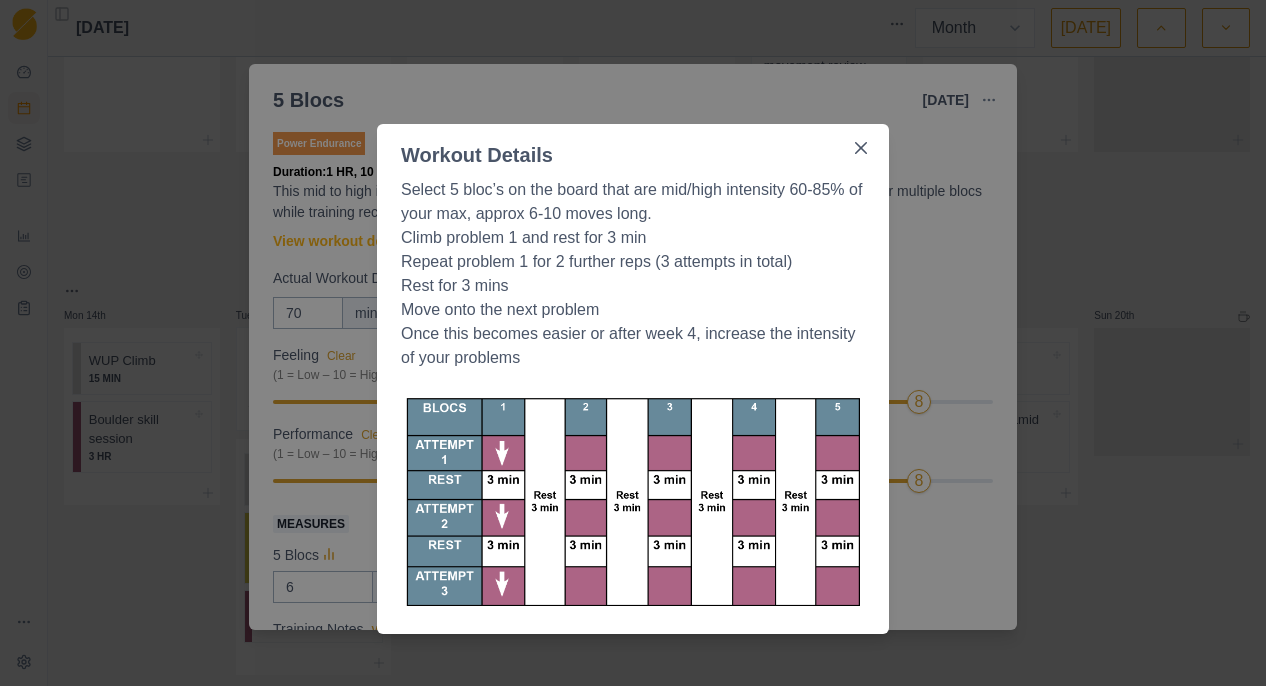 click on "Workout Details Select 5 bloc’s on the board that are mid/high intensity 60-85% of your max, approx 6-10 moves long. Climb problem 1 and rest for 3 min Repeat problem 1 for 2 further reps (3 attempts in total) Rest for 3 mins Move onto the next problem Once this becomes easier or after week 4, increase the intensity of your problems" at bounding box center (633, 343) 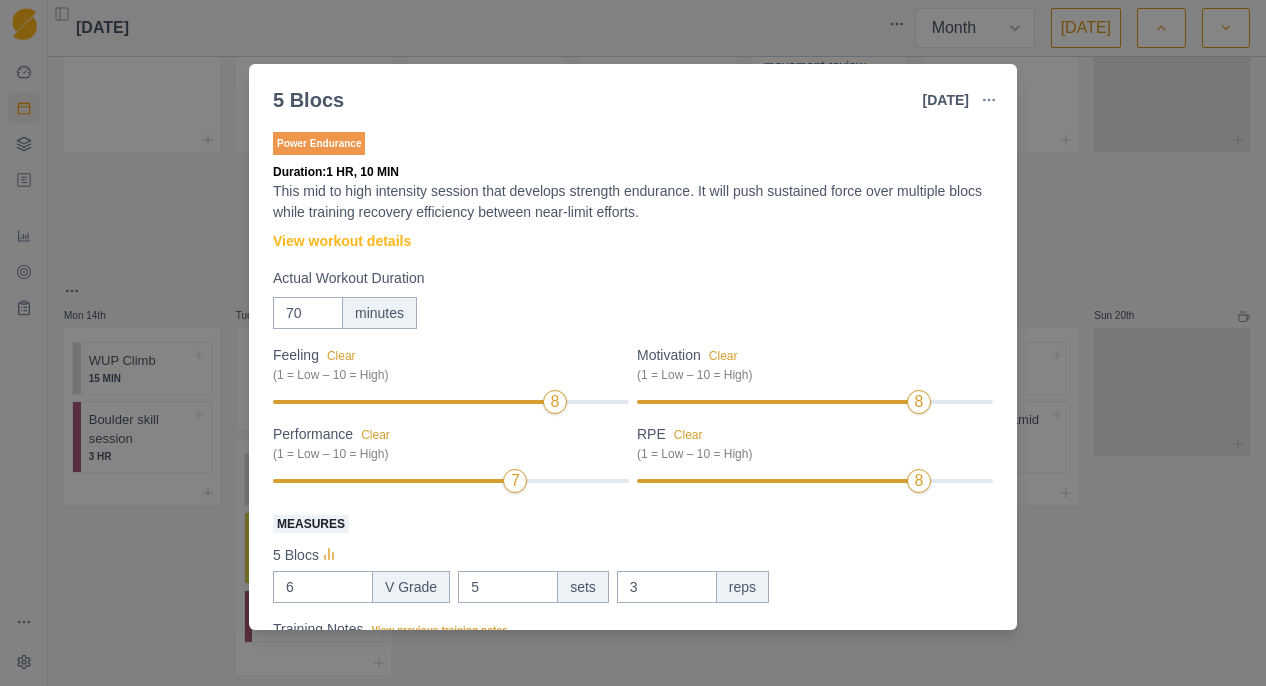 click on "5 Blocs [DATE] Link To Goal View Workout Metrics Edit Original Workout Reschedule Workout Remove From Schedule Power Endurance Duration:  1 HR, 10 MIN This mid to high intensity session that develops strength endurance. It will push sustained force over multiple blocs while training recovery efficiency between near-limit efforts. View workout details Actual Workout Duration 70 minutes Feeling Clear (1 = Low – 10 = High) 8 Motivation Clear (1 = Low – 10 = High) 8 Performance Clear (1 = Low – 10 = High) 7 RPE Clear (1 = Low – 10 = High) 8 Measures 5 Blocs  6 V Grade 5 sets 3 reps Training Notes View previous training notes Mark as Incomplete Reschedule Update" at bounding box center [633, 343] 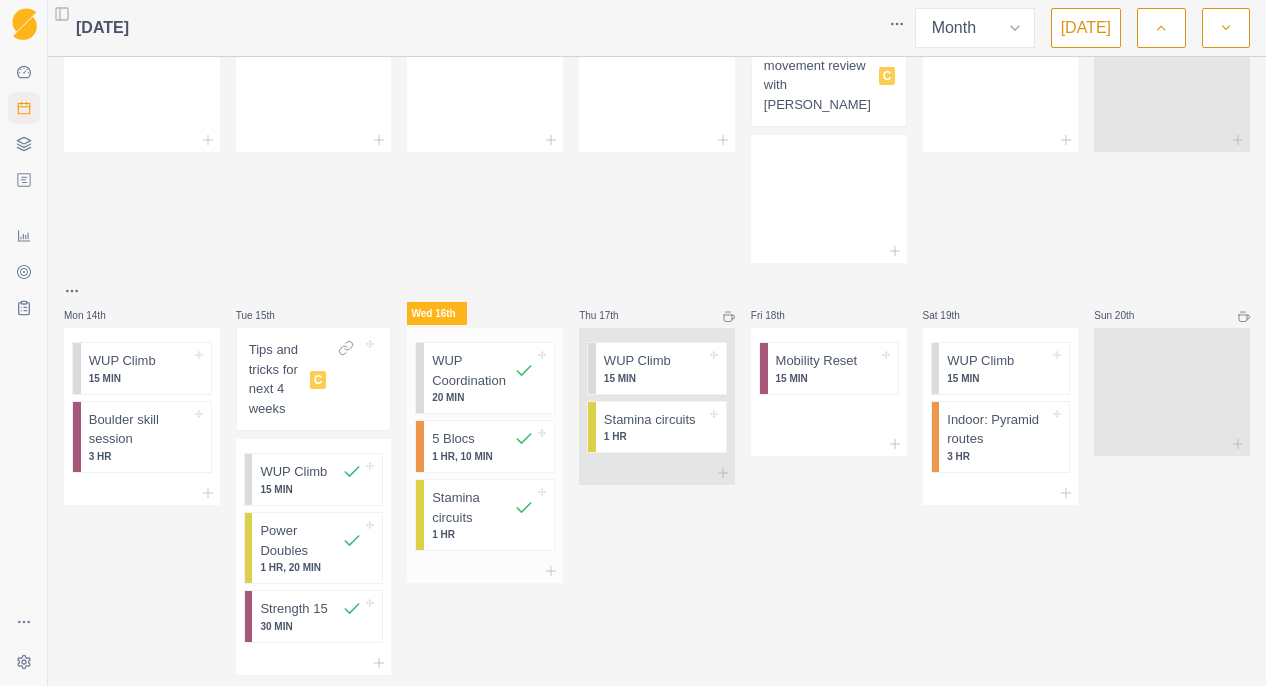 click on "Stamina circuits" at bounding box center (473, 507) 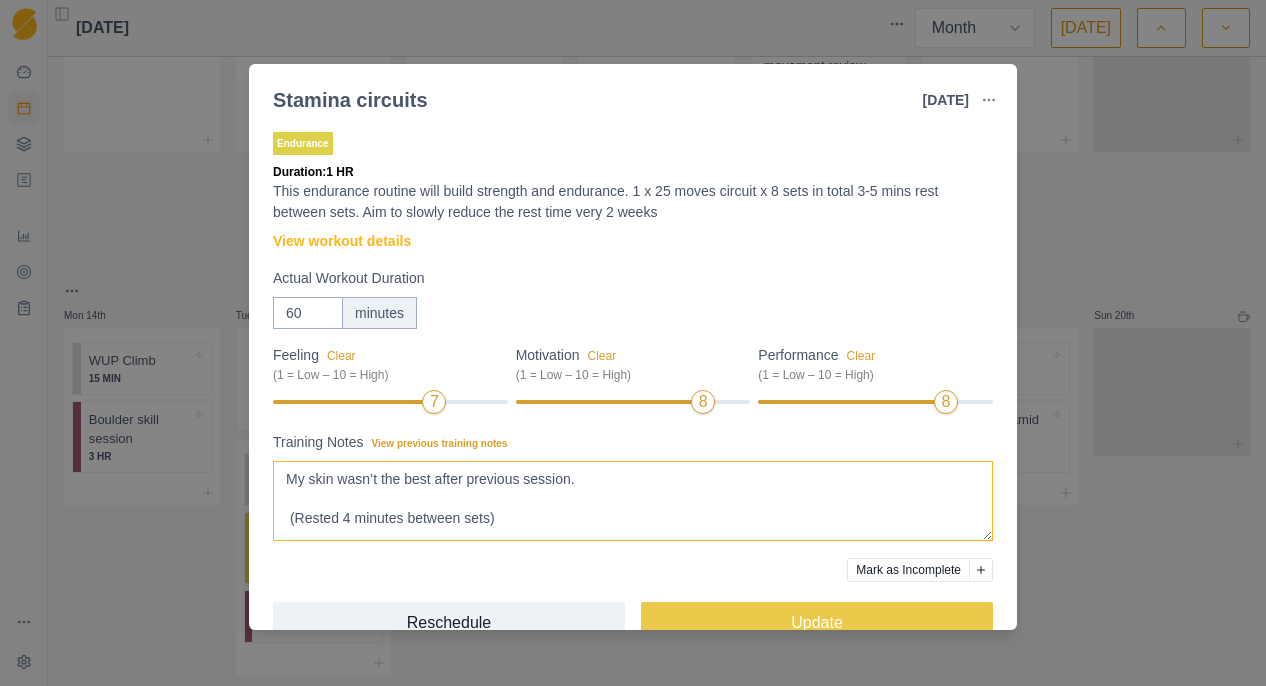 click on "My skin wasn’t the best after previous session.
(Rested 4 minutes between sets)
The first set was hard also wasn’t as efficient as I would’ve liked as I wasn’t really in a flow. Completed it and was a bit tired. Second set was much better, had places where I “clipped” and rested for 3 breaths at least. Third set I had to fight a tiny bit on last couple moves. 4th set I fell 6 moves from top. I should’ve taken more time at the rest position to recover a bit. 5th set I fell around the same place because of a silly mistake (rushed a hand sequence and fell) 6th set I topped. I rested well and really focused on being accurate with my feet and hands. The 7th set: fell on last move (The last move: you jump right hand into a side pull and plant foot and hold swing) The 8th set I fell around 4th last move. This session felt hard but good. :)" at bounding box center [633, 501] 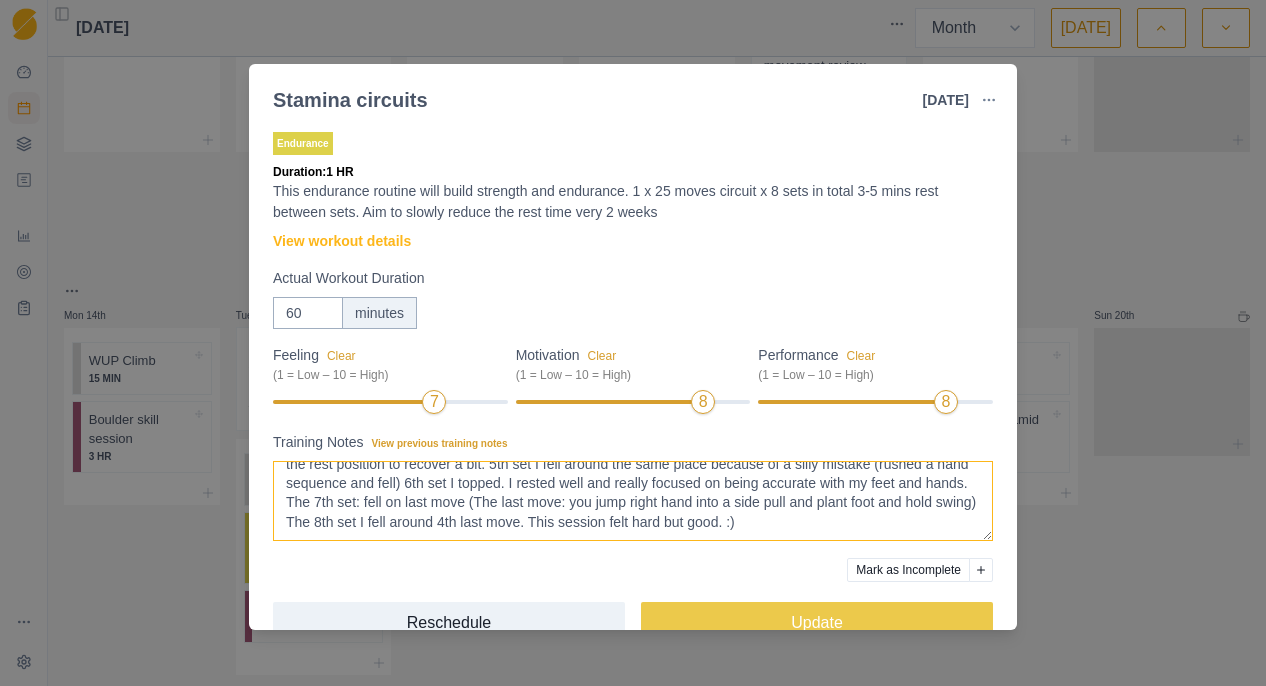 scroll, scrollTop: 169, scrollLeft: 0, axis: vertical 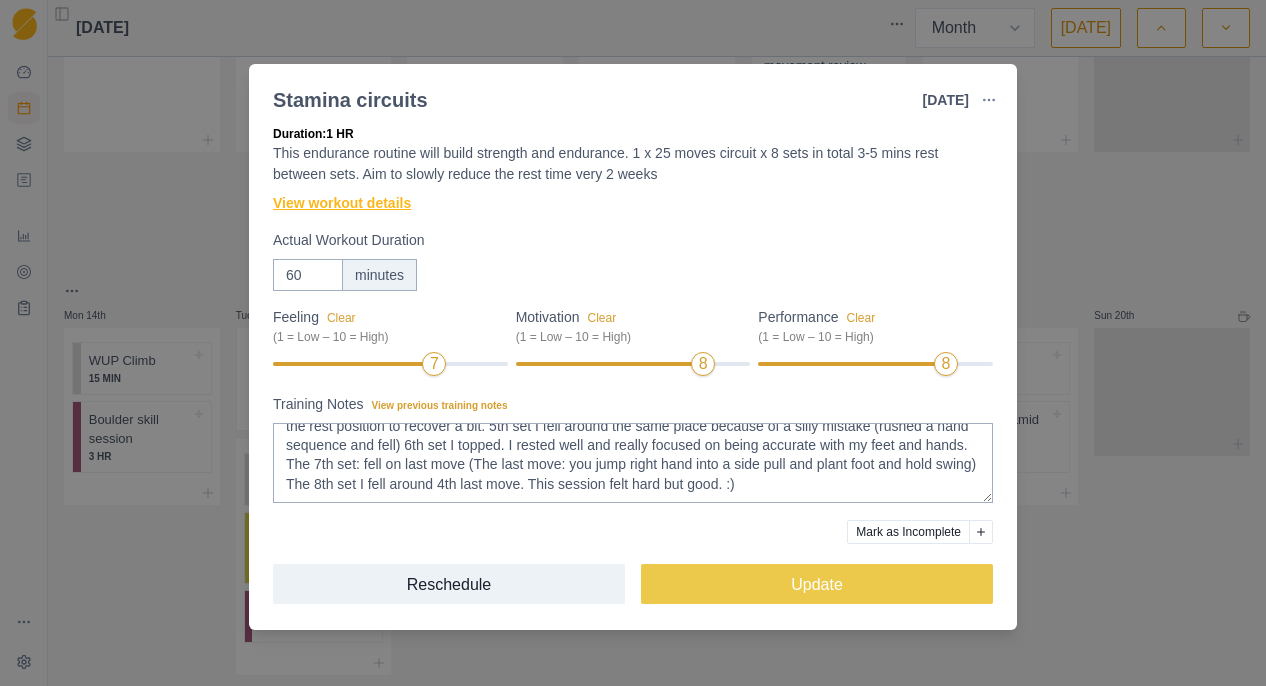 click on "View workout details" at bounding box center (342, 203) 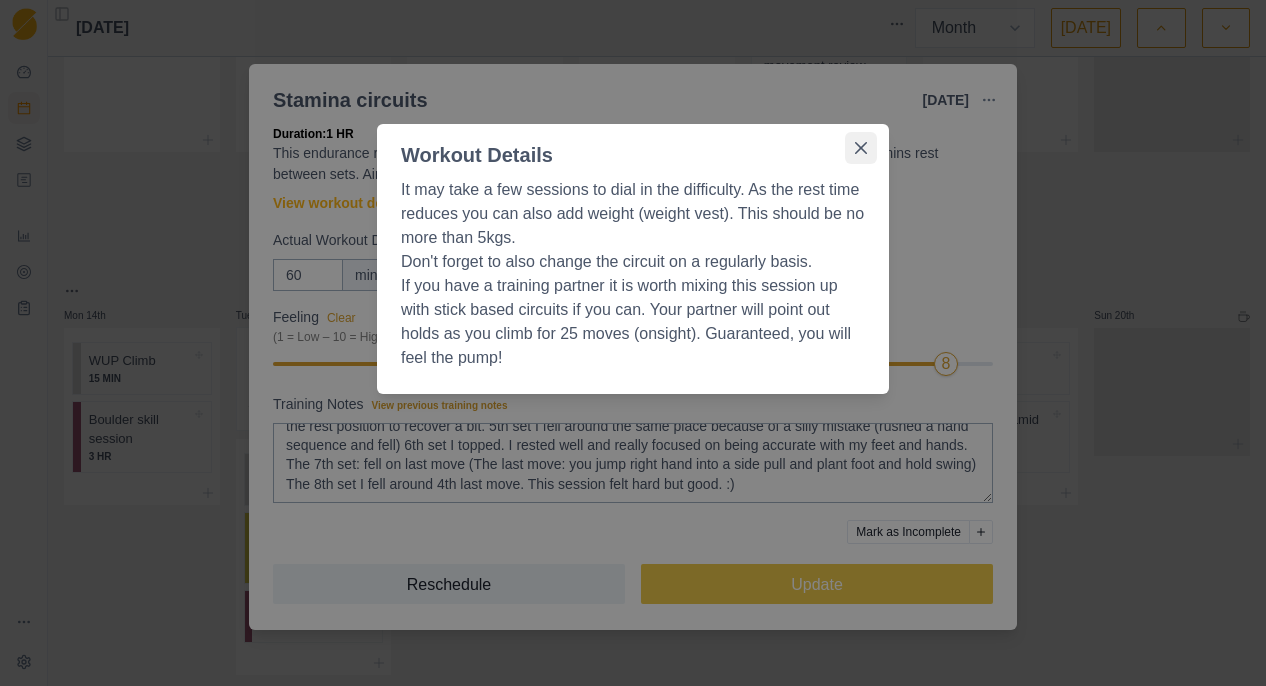 click at bounding box center [861, 148] 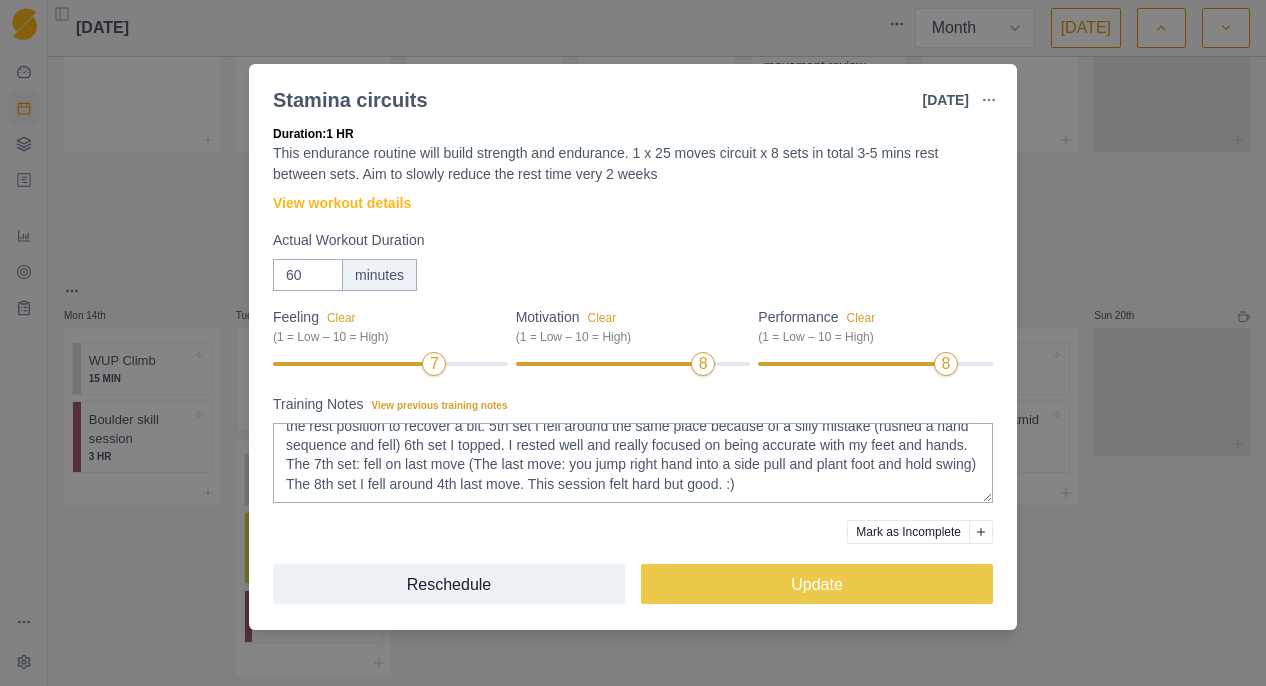 click on "Stamina circuits [DATE] Link To Goal View Workout Metrics Edit Original Workout Reschedule Workout Remove From Schedule Endurance Duration:  1 HR This endurance routine will build strength and endurance.
1 x 25 moves circuit x 8 sets in total
3-5 mins rest between sets.
Aim to slowly reduce the rest time very 2 weeks View workout details Actual Workout Duration 60 minutes Feeling Clear (1 = Low – 10 = High) 7 Motivation Clear (1 = Low – 10 = High) 8 Performance Clear (1 = Low – 10 = High) 8 Training Notes View previous training notes Mark as Incomplete Reschedule Update" at bounding box center (633, 343) 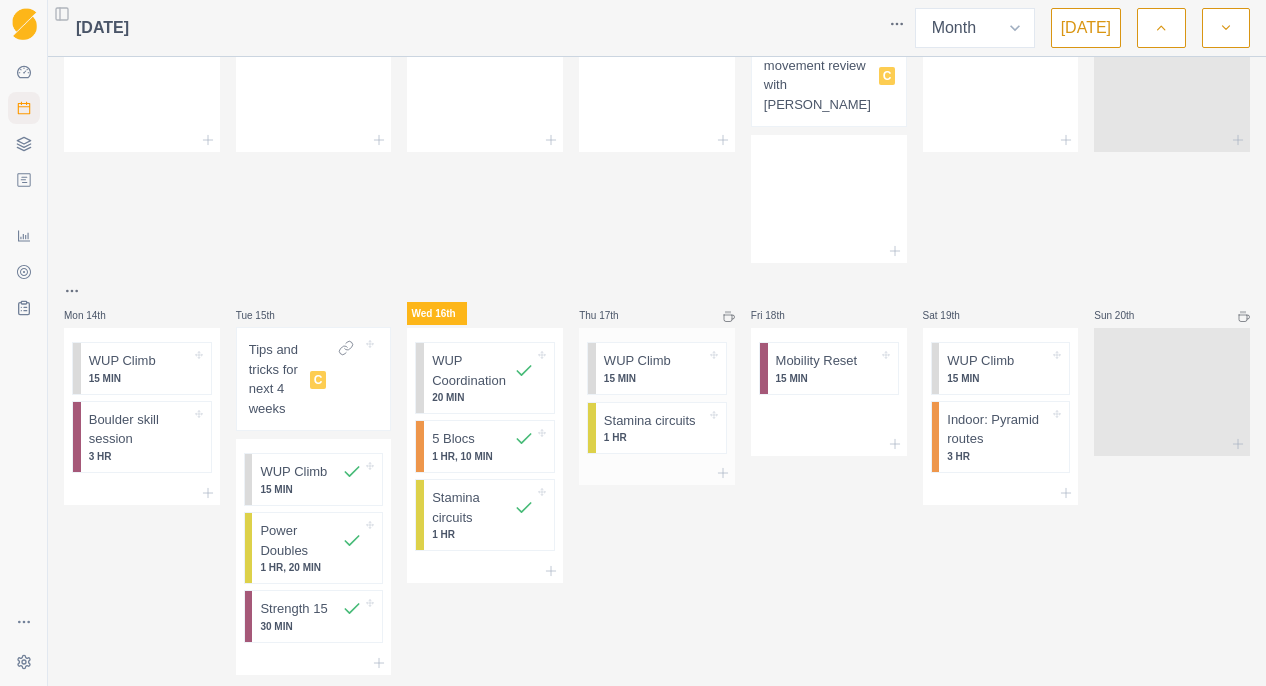 click on "WUP Climb 15 MIN Stamina circuits 1 HR" at bounding box center [657, 394] 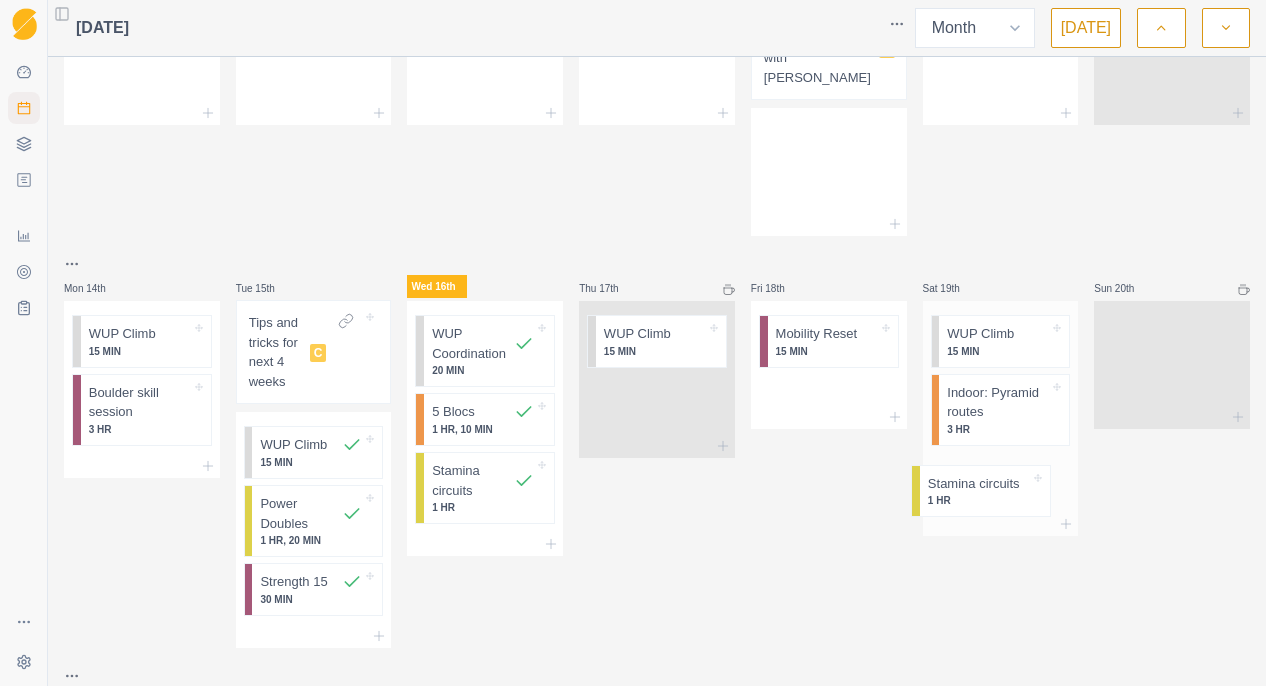 scroll, scrollTop: 315, scrollLeft: 0, axis: vertical 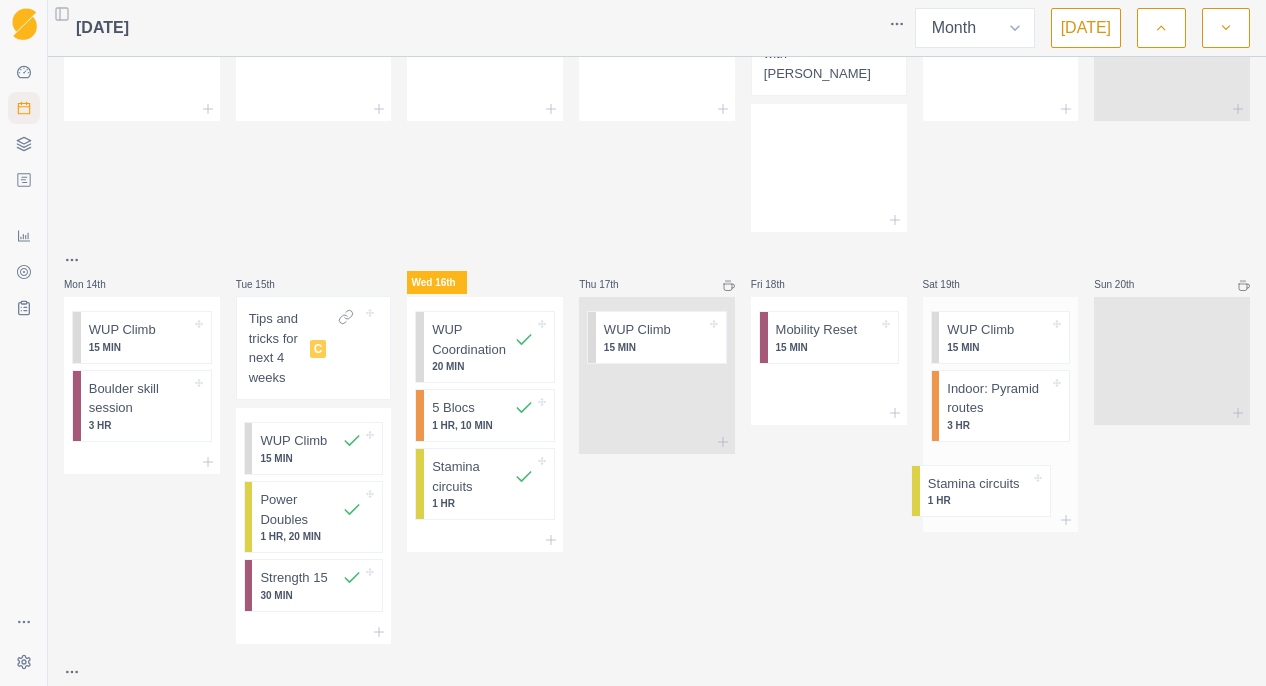 drag, startPoint x: 658, startPoint y: 437, endPoint x: 977, endPoint y: 497, distance: 324.5936 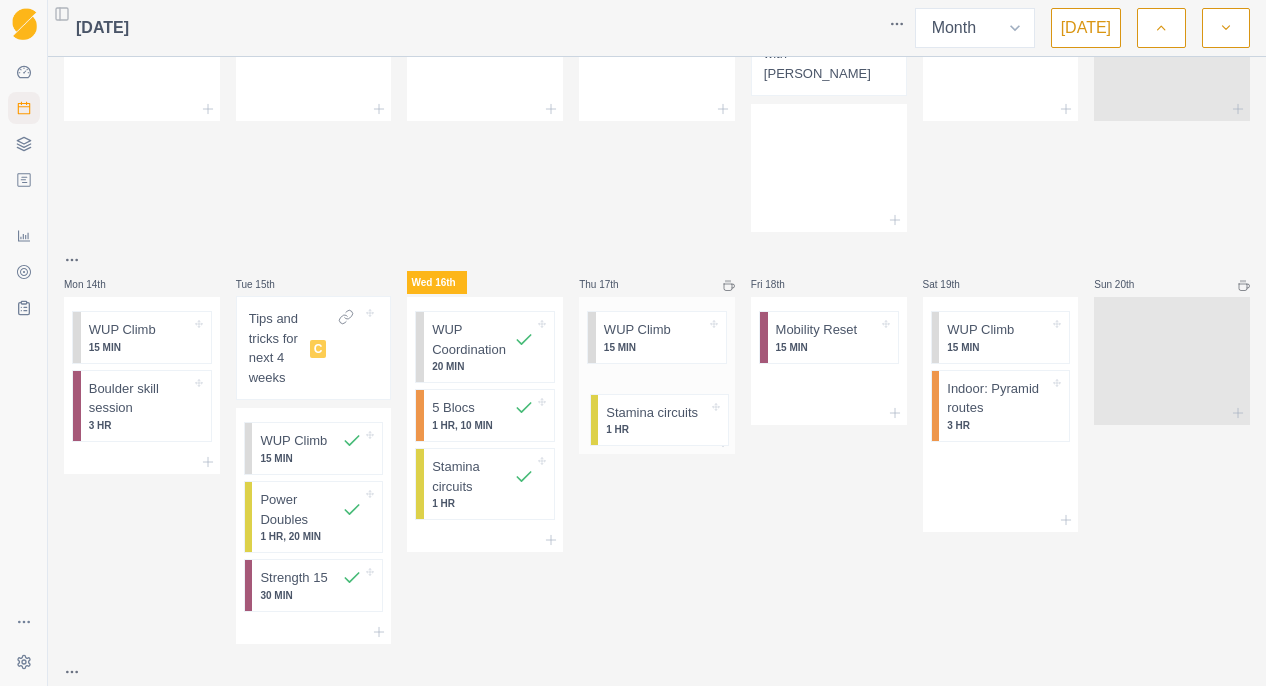 drag, startPoint x: 1044, startPoint y: 476, endPoint x: 694, endPoint y: 422, distance: 354.1412 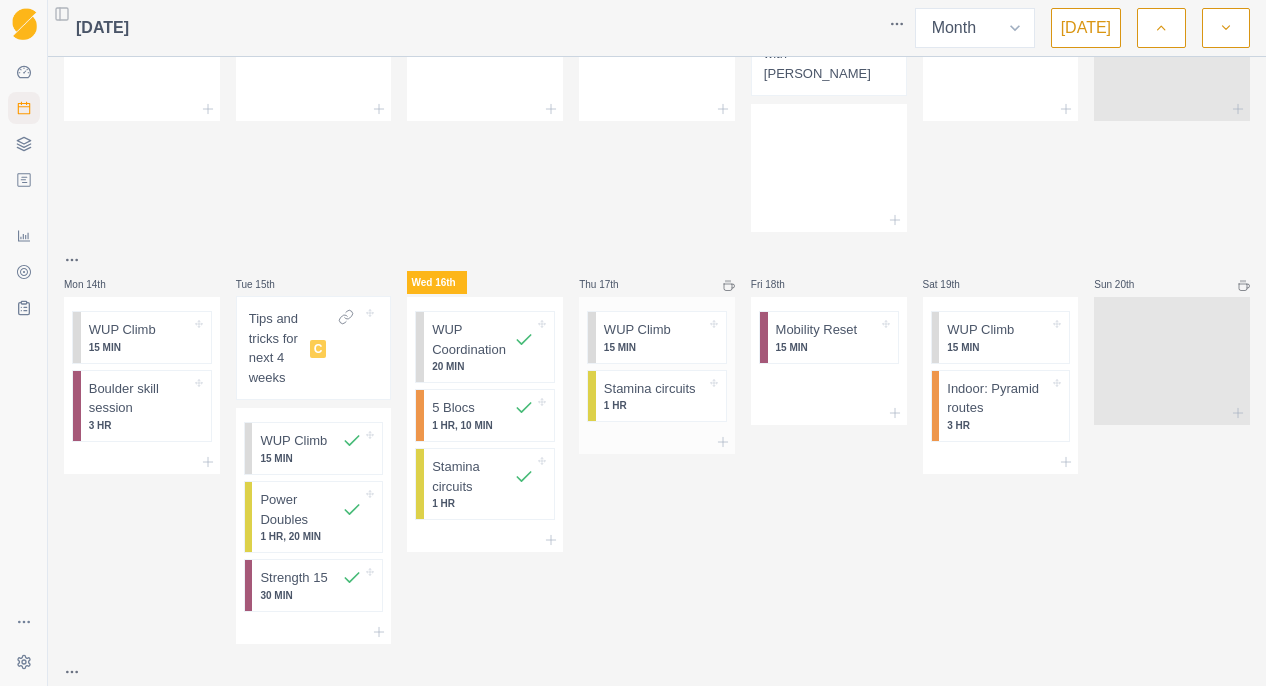 click on "WUP Climb 15 MIN Stamina circuits 1 HR" at bounding box center (657, 363) 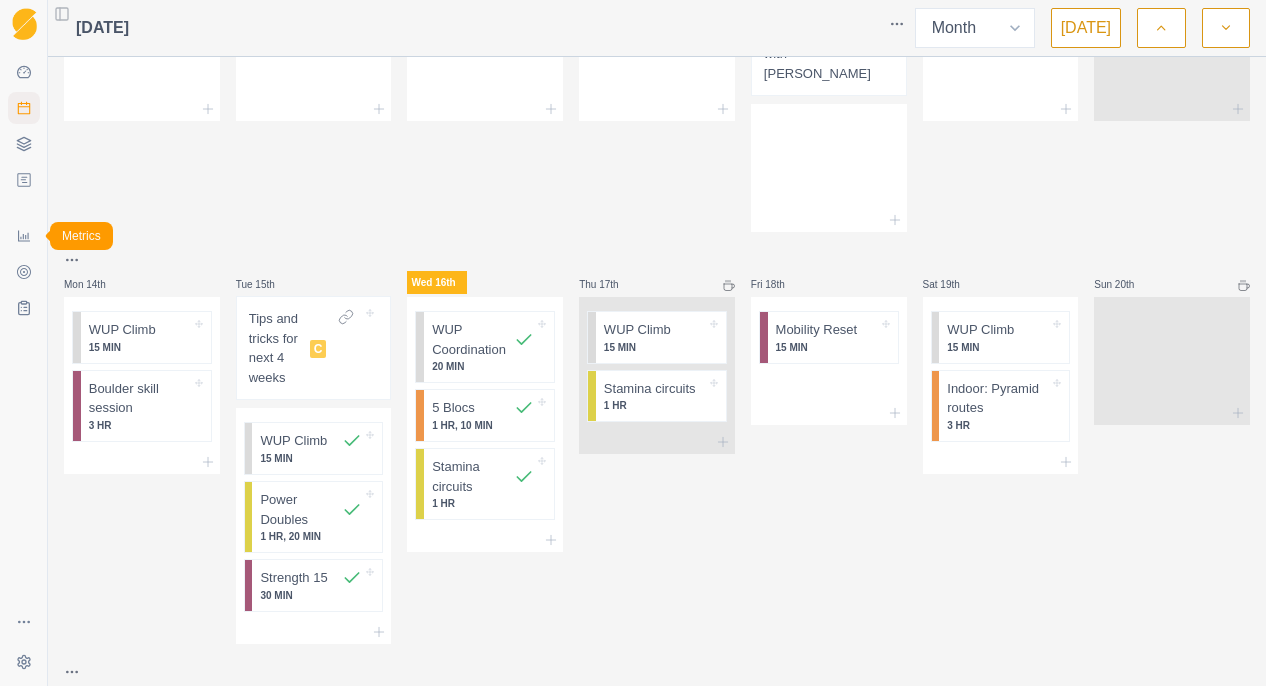 click 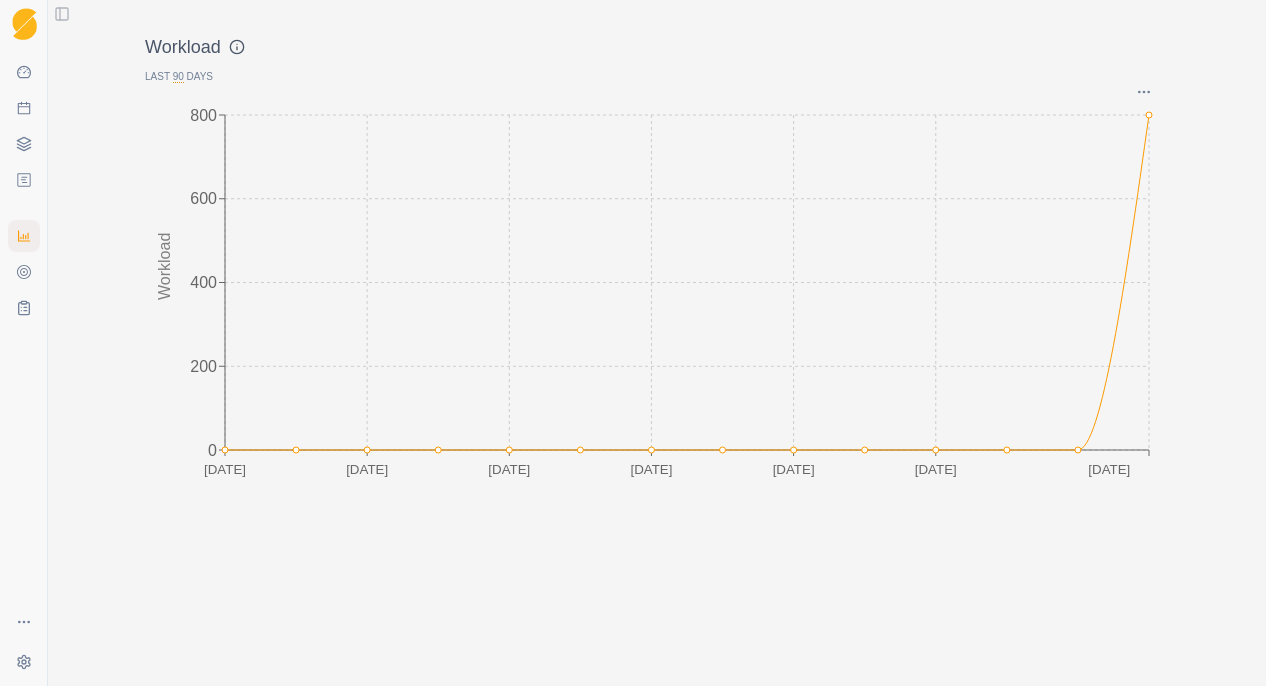 scroll, scrollTop: 2773, scrollLeft: 0, axis: vertical 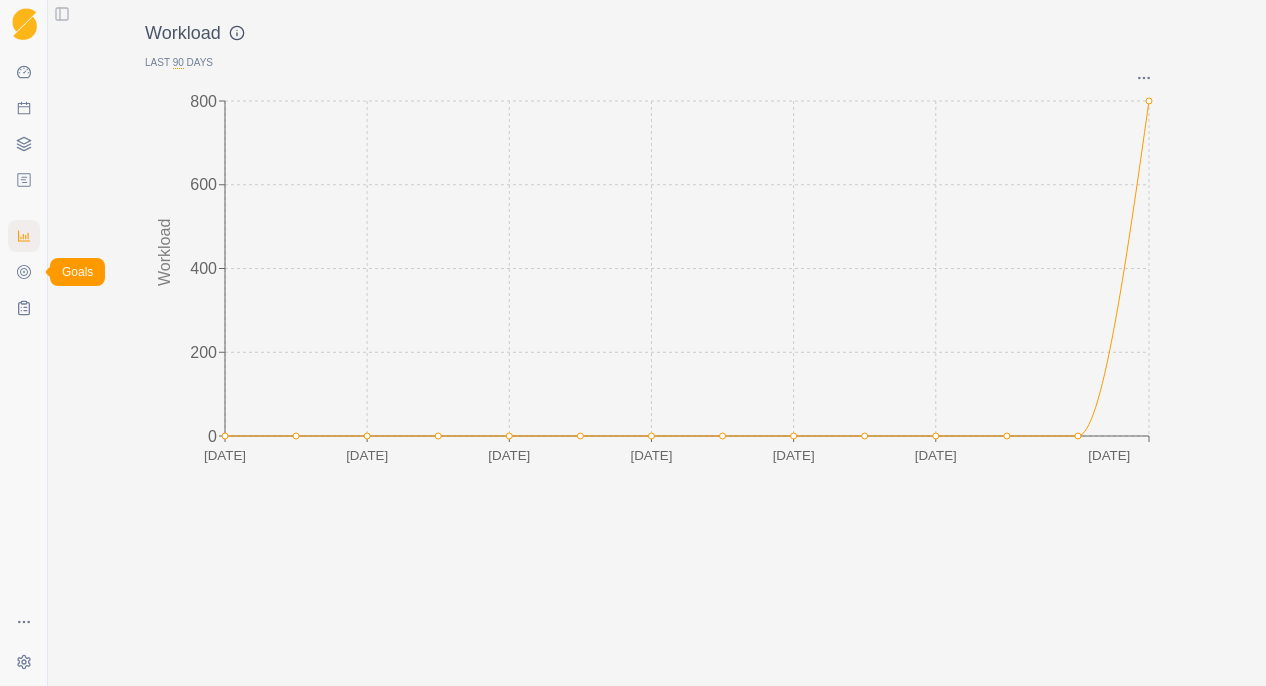 click on "Goals" at bounding box center [24, 272] 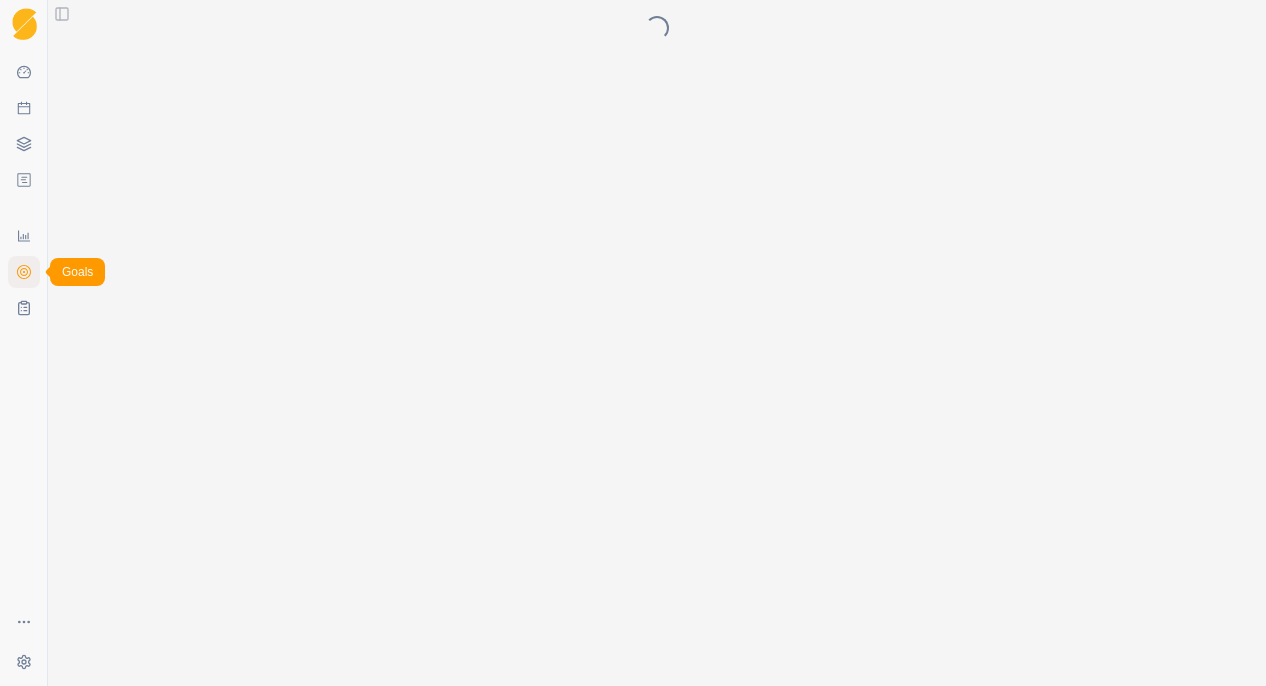 scroll, scrollTop: 0, scrollLeft: 0, axis: both 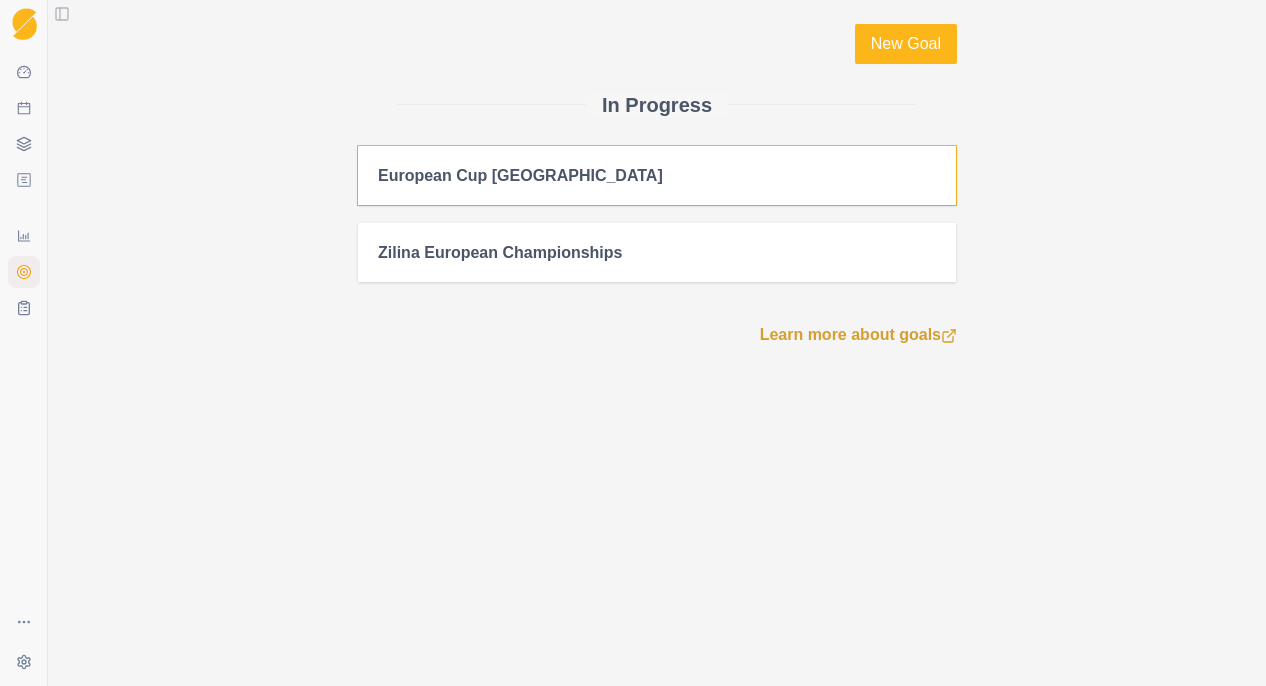 click on "European Cup [GEOGRAPHIC_DATA]" at bounding box center (520, 175) 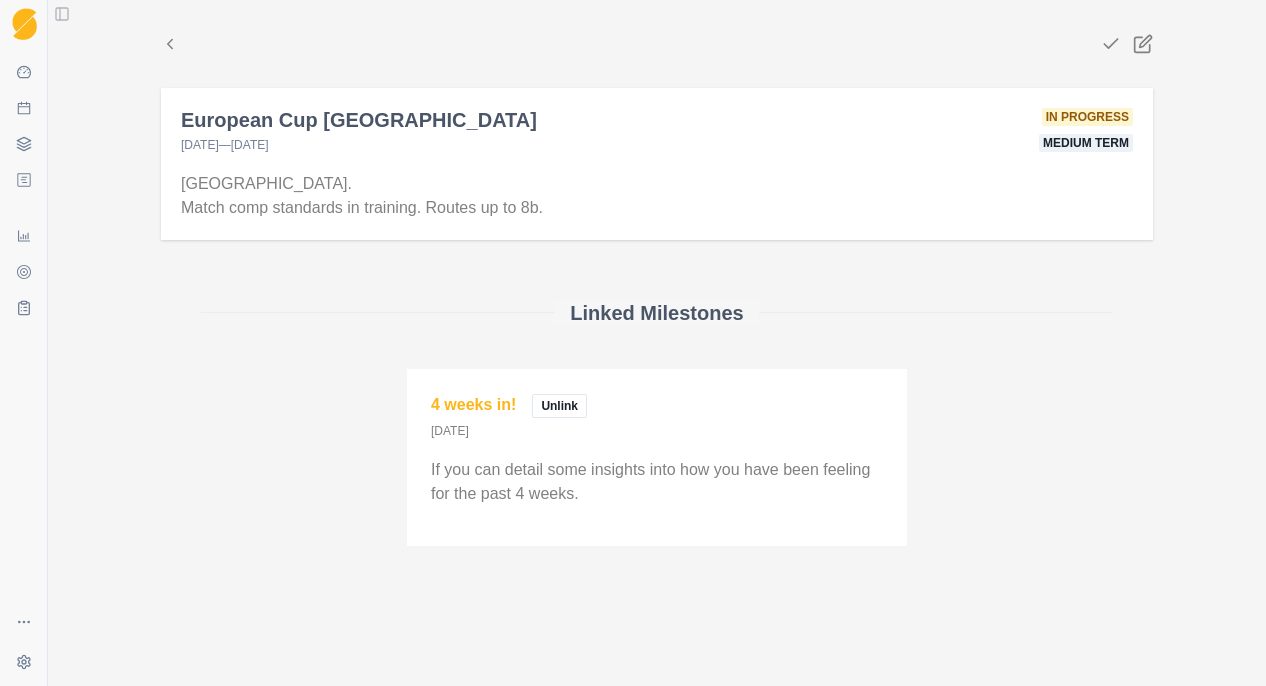 click 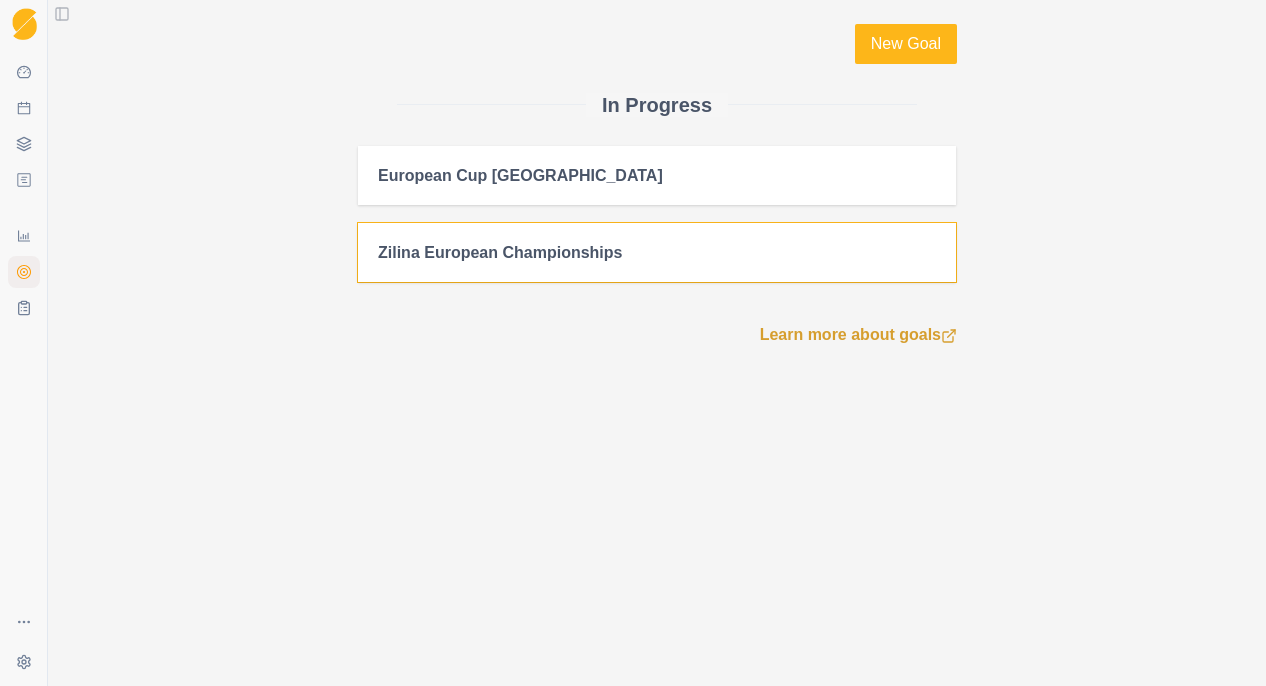 click on "Zilina European Championships" at bounding box center (500, 252) 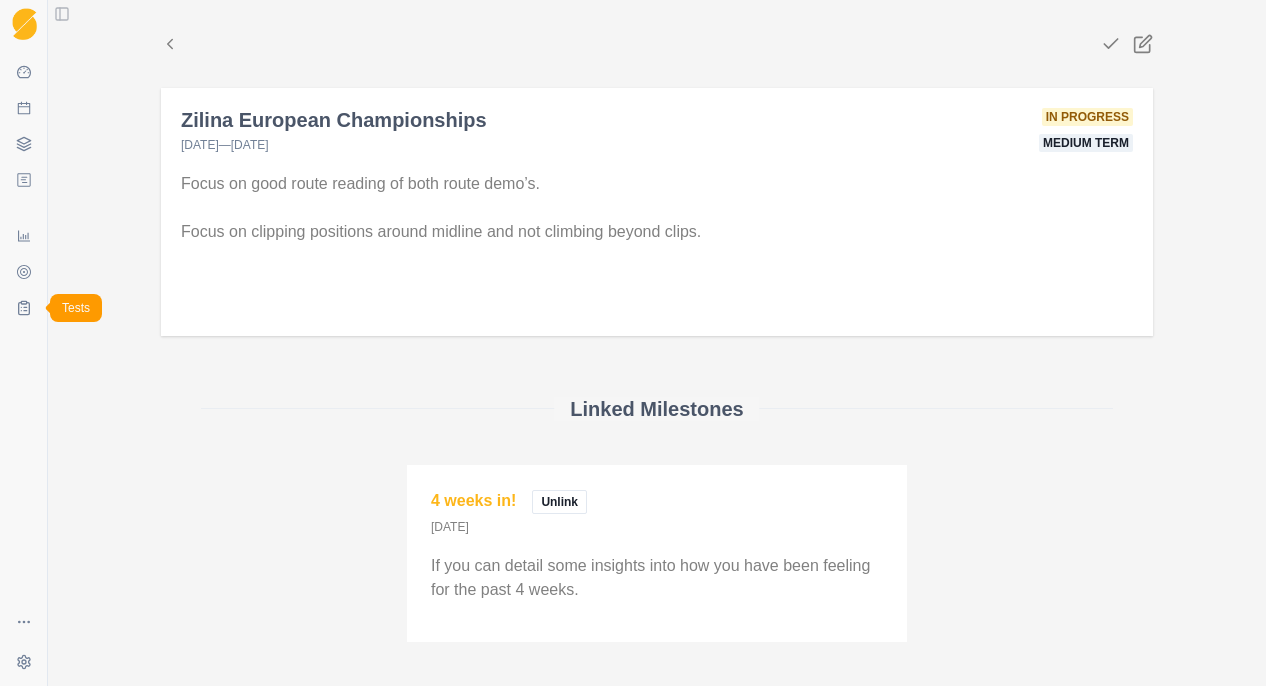 click 